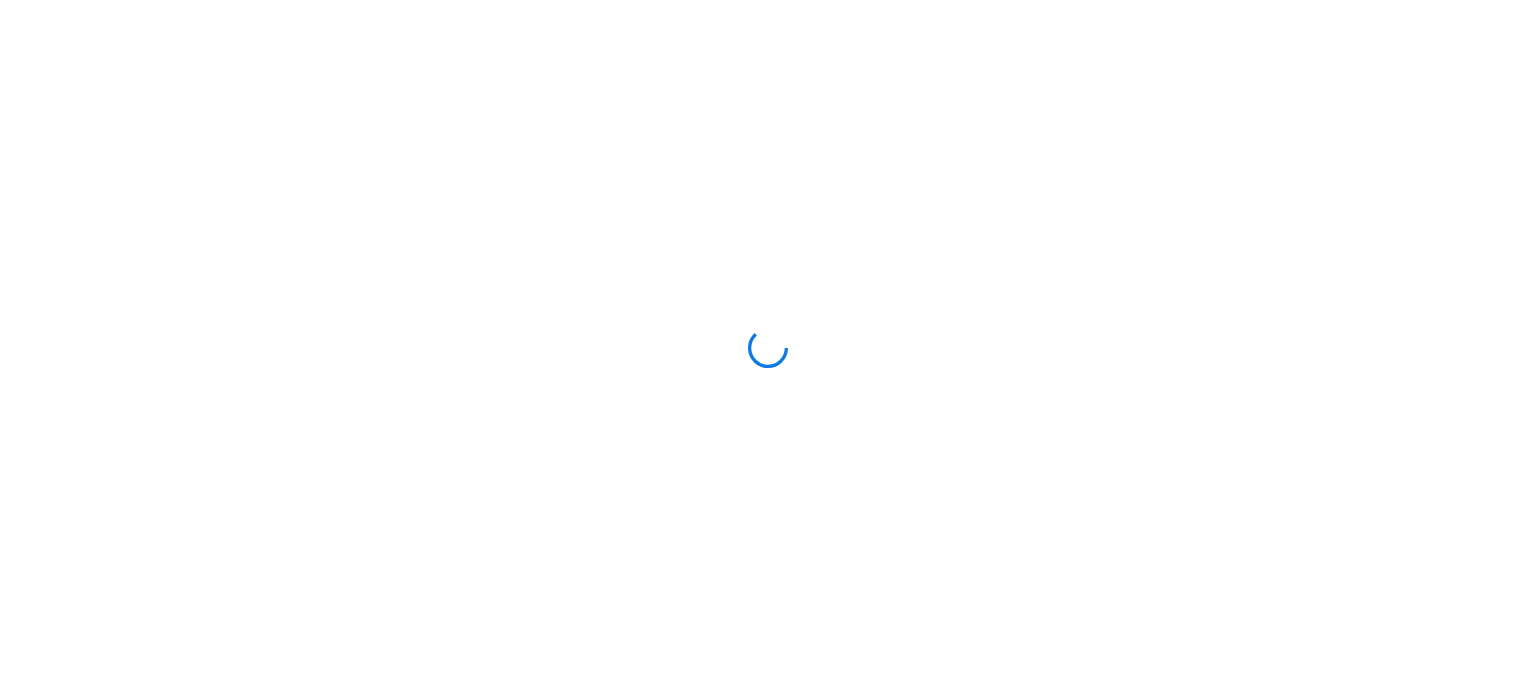 scroll, scrollTop: 0, scrollLeft: 0, axis: both 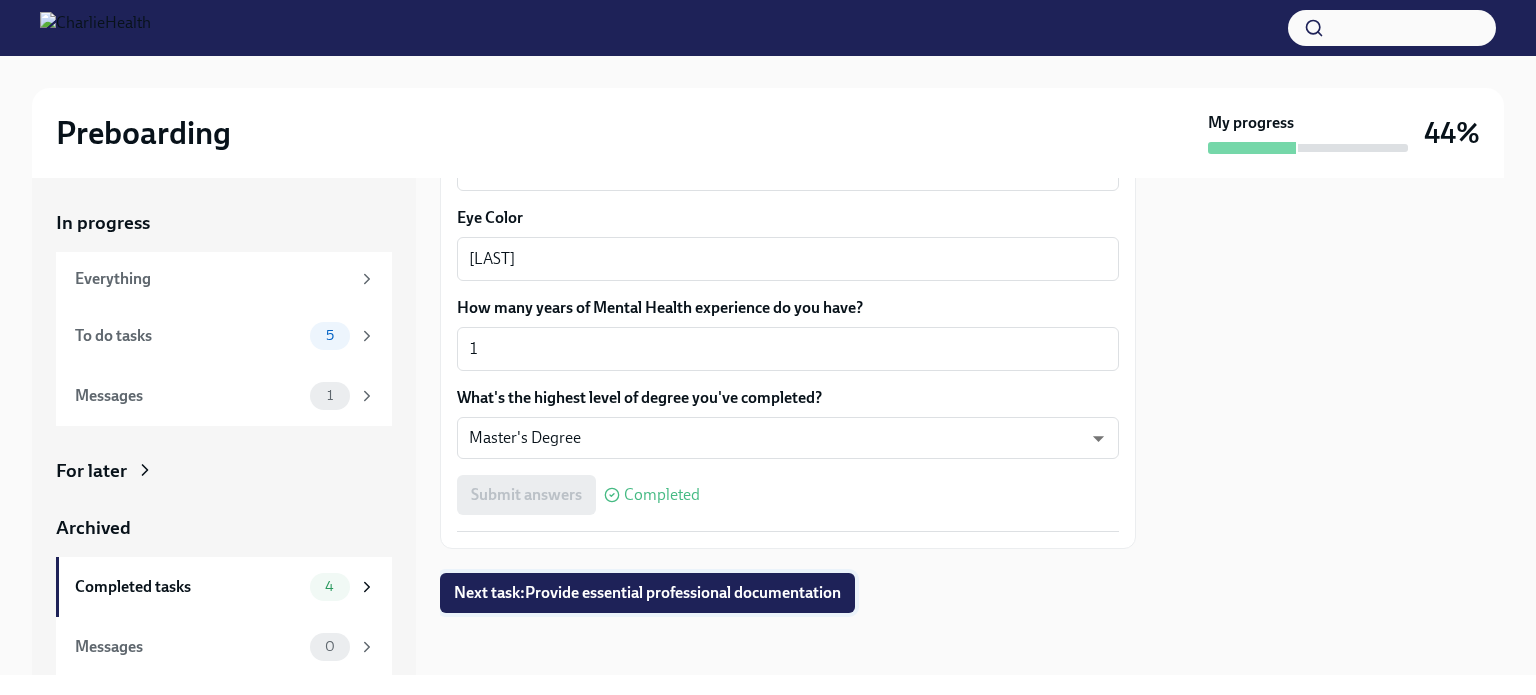 click on "Next task :  Provide essential professional documentation" at bounding box center (647, 593) 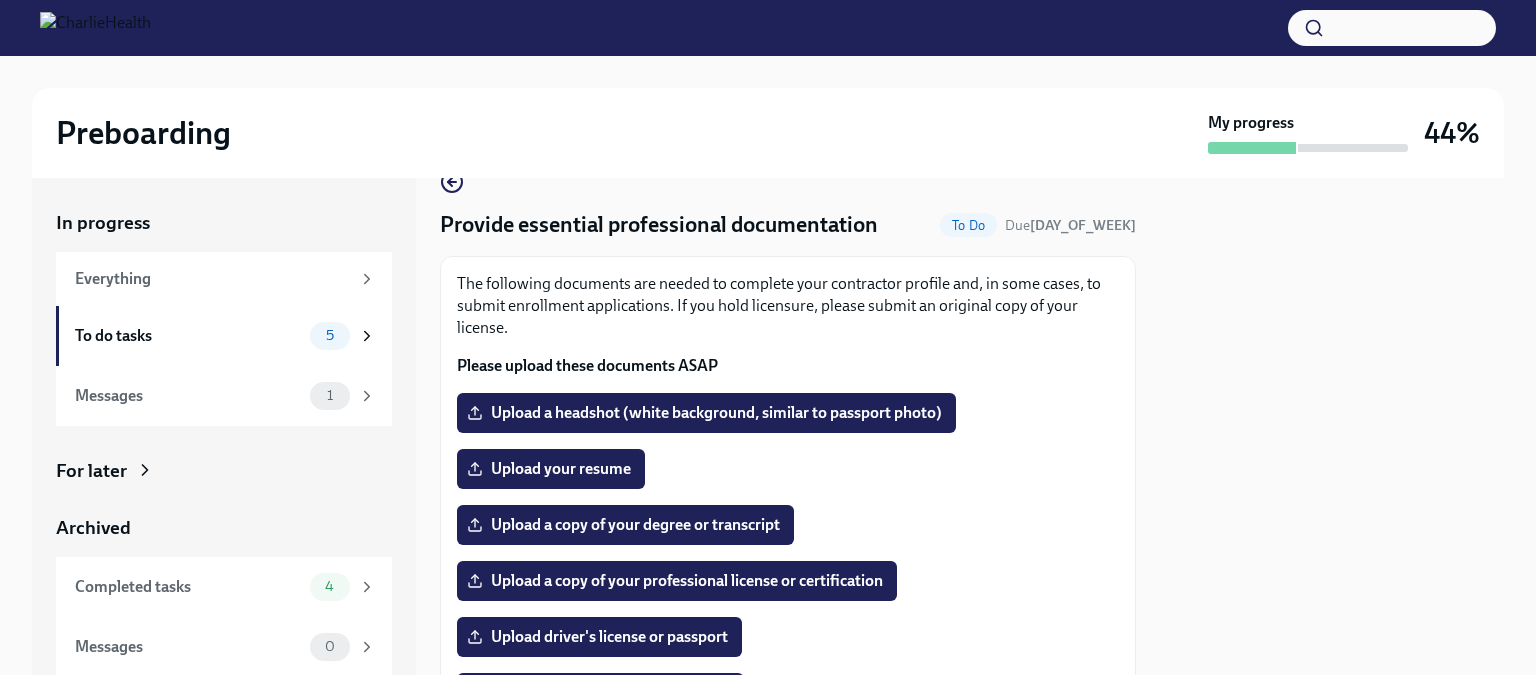 scroll, scrollTop: 38, scrollLeft: 0, axis: vertical 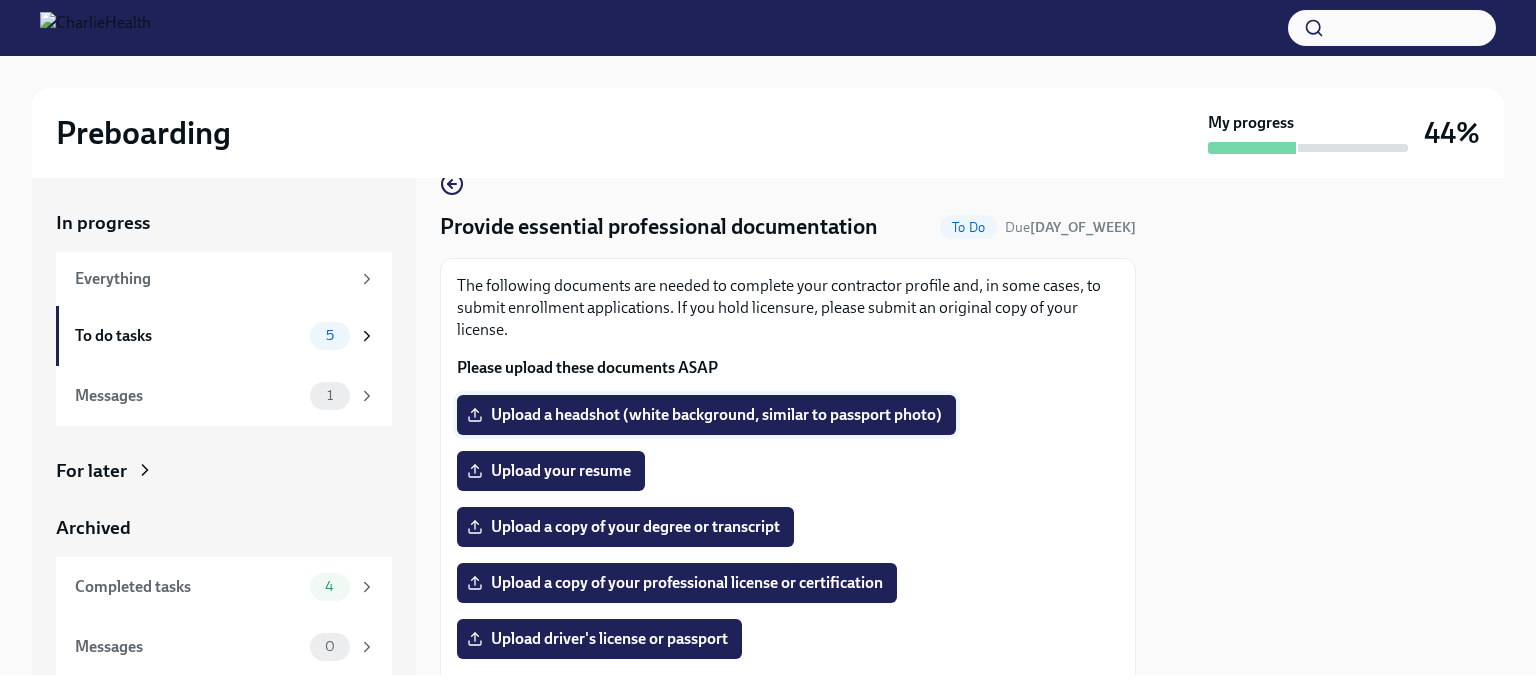 click on "Upload a headshot (white background, similar to passport photo)" at bounding box center [706, 415] 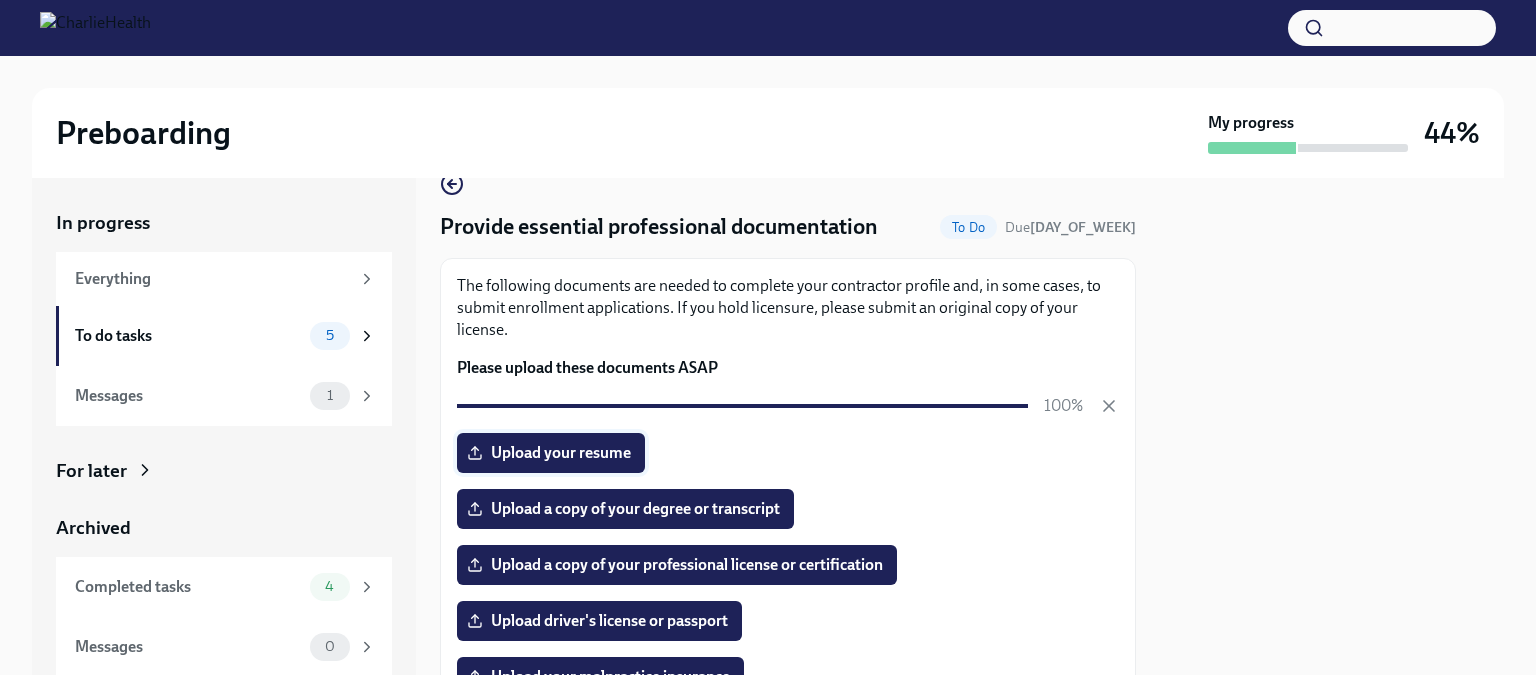 click on "Upload your resume" at bounding box center (551, 453) 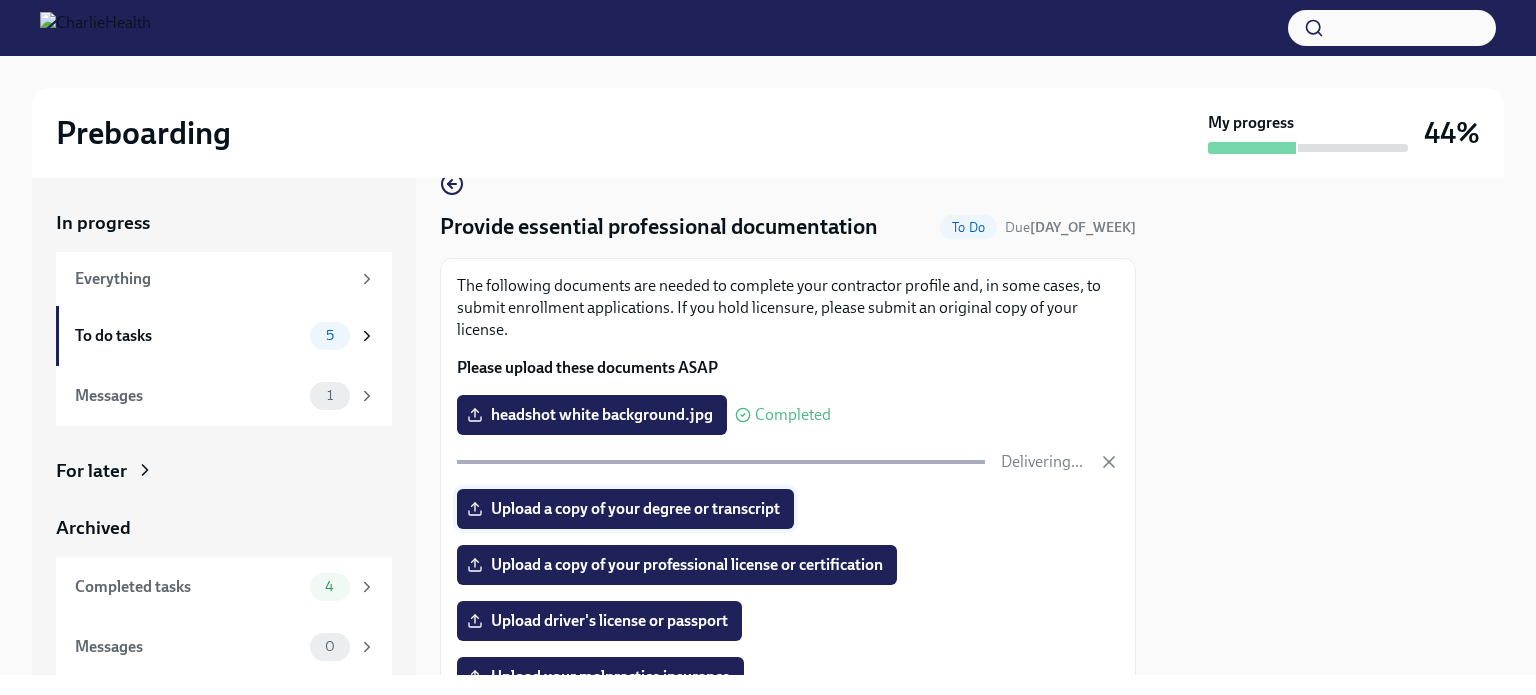 click on "Upload a copy of your degree or transcript" at bounding box center [625, 509] 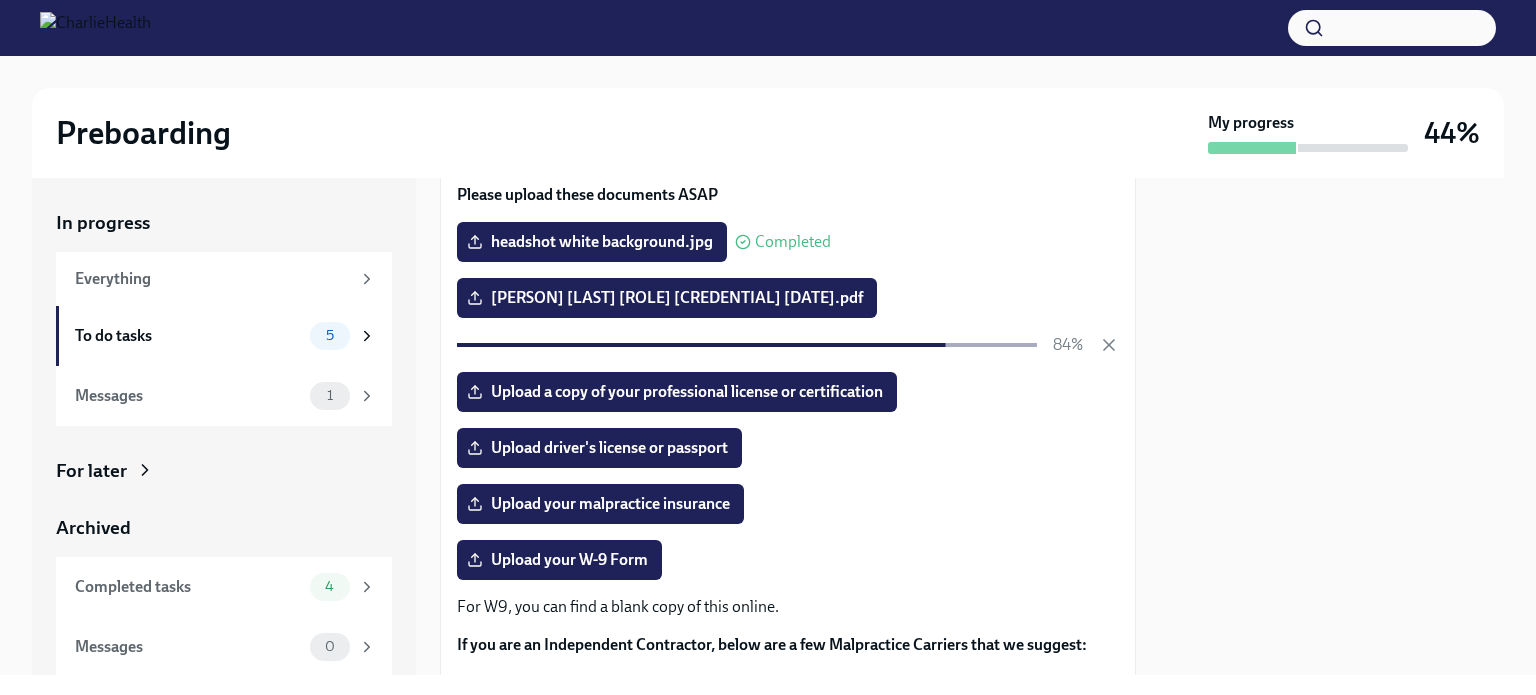 scroll, scrollTop: 214, scrollLeft: 0, axis: vertical 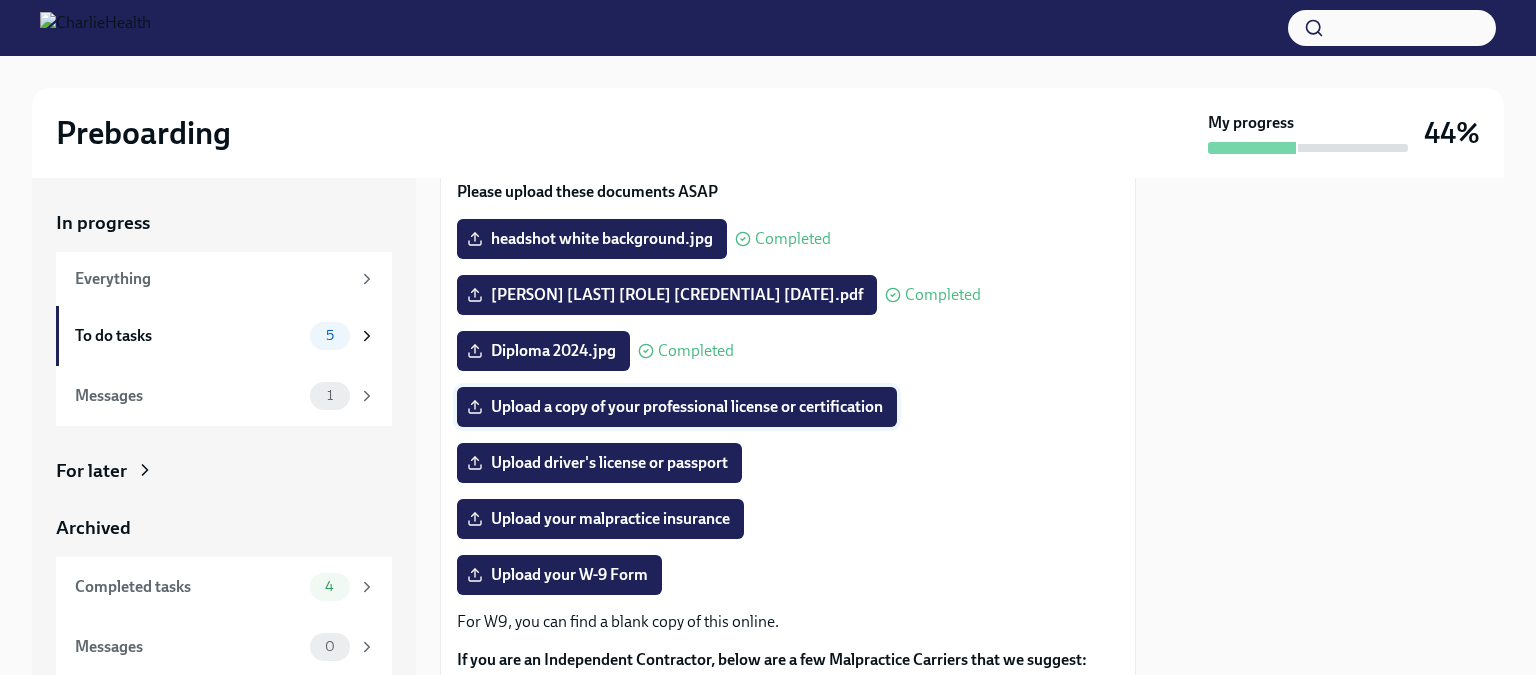 click on "Upload a copy of your professional license or certification" at bounding box center (677, 407) 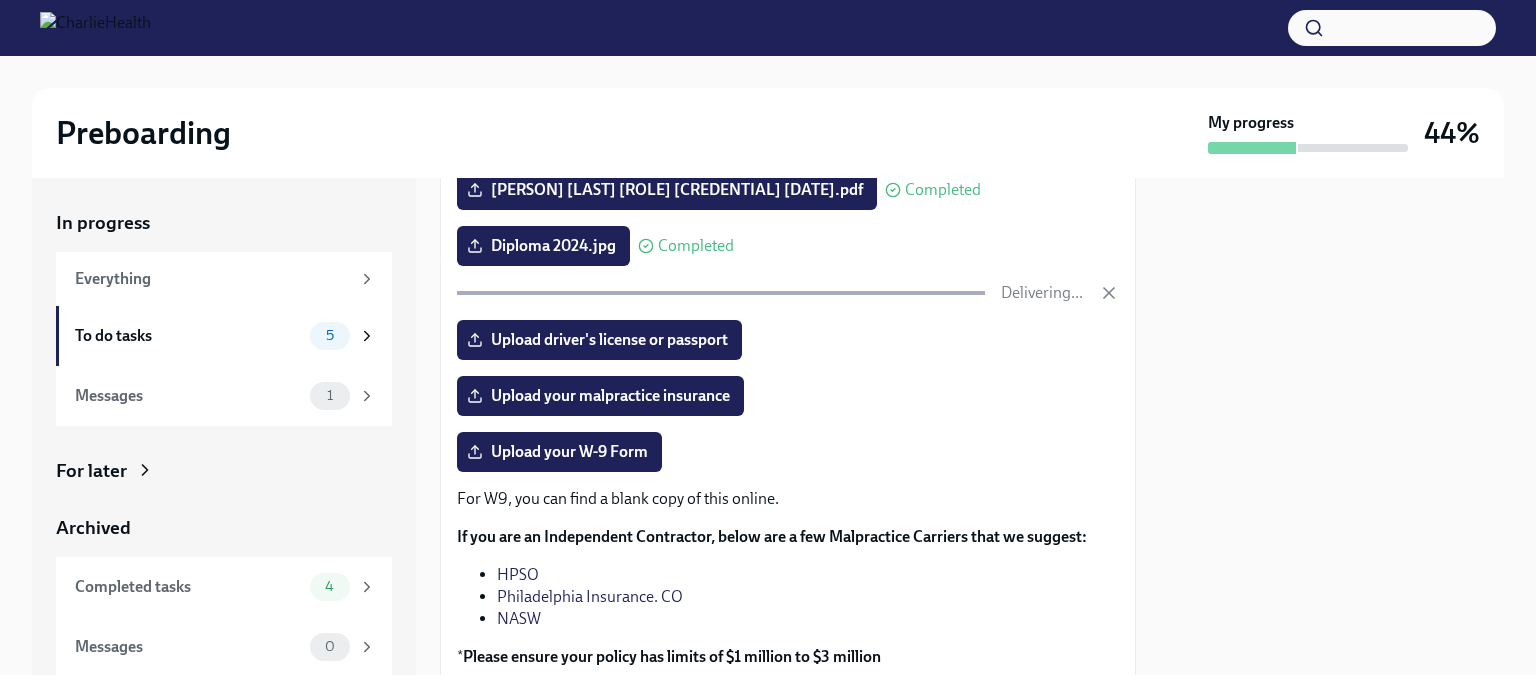 scroll, scrollTop: 332, scrollLeft: 0, axis: vertical 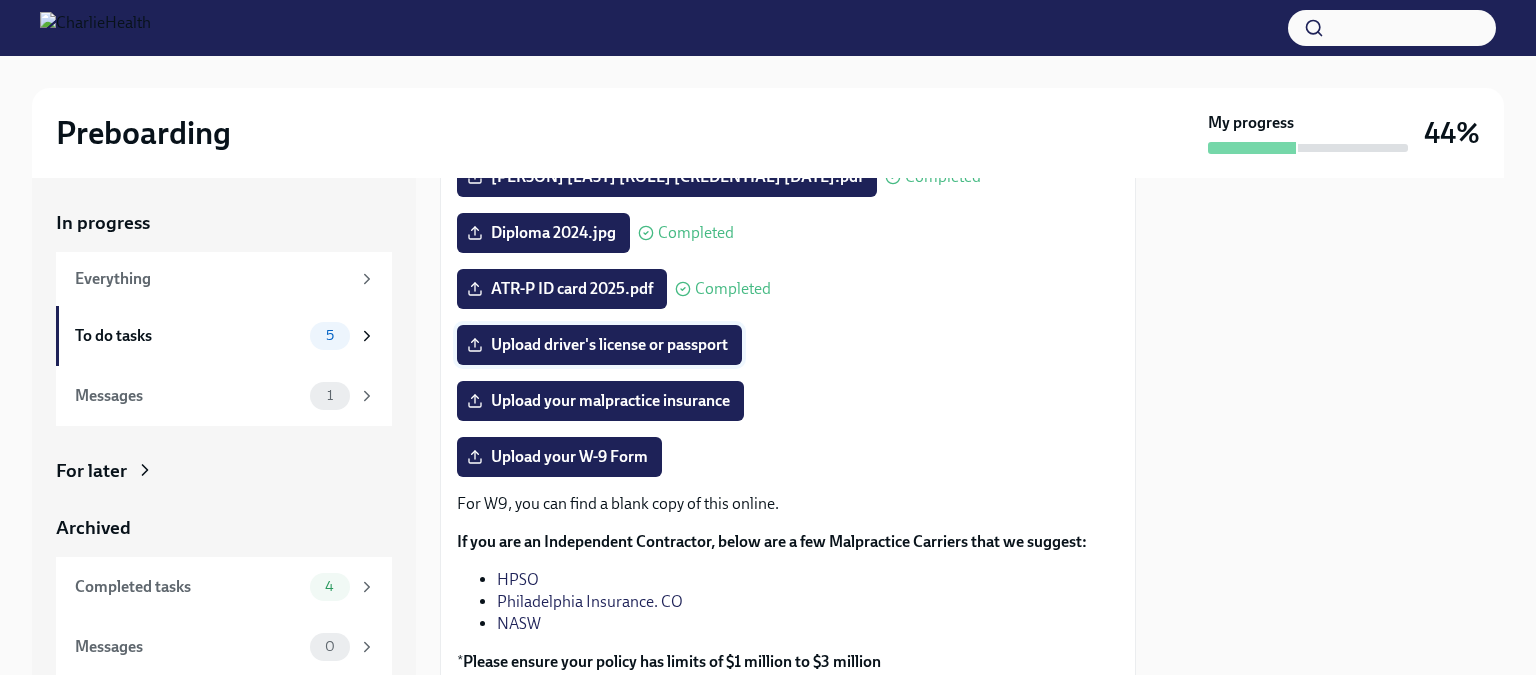 click on "Upload driver's license or passport" at bounding box center [599, 345] 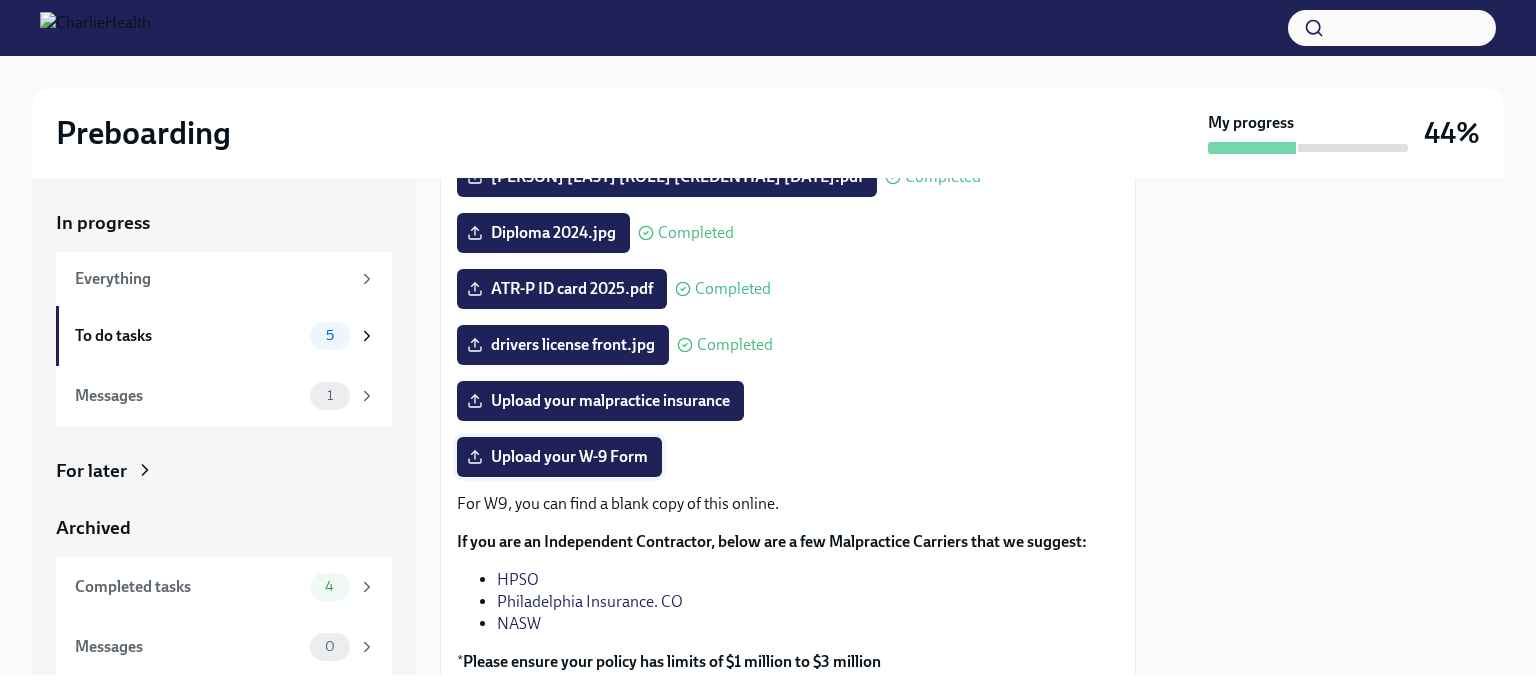 click on "Upload your W-9 Form" at bounding box center (559, 457) 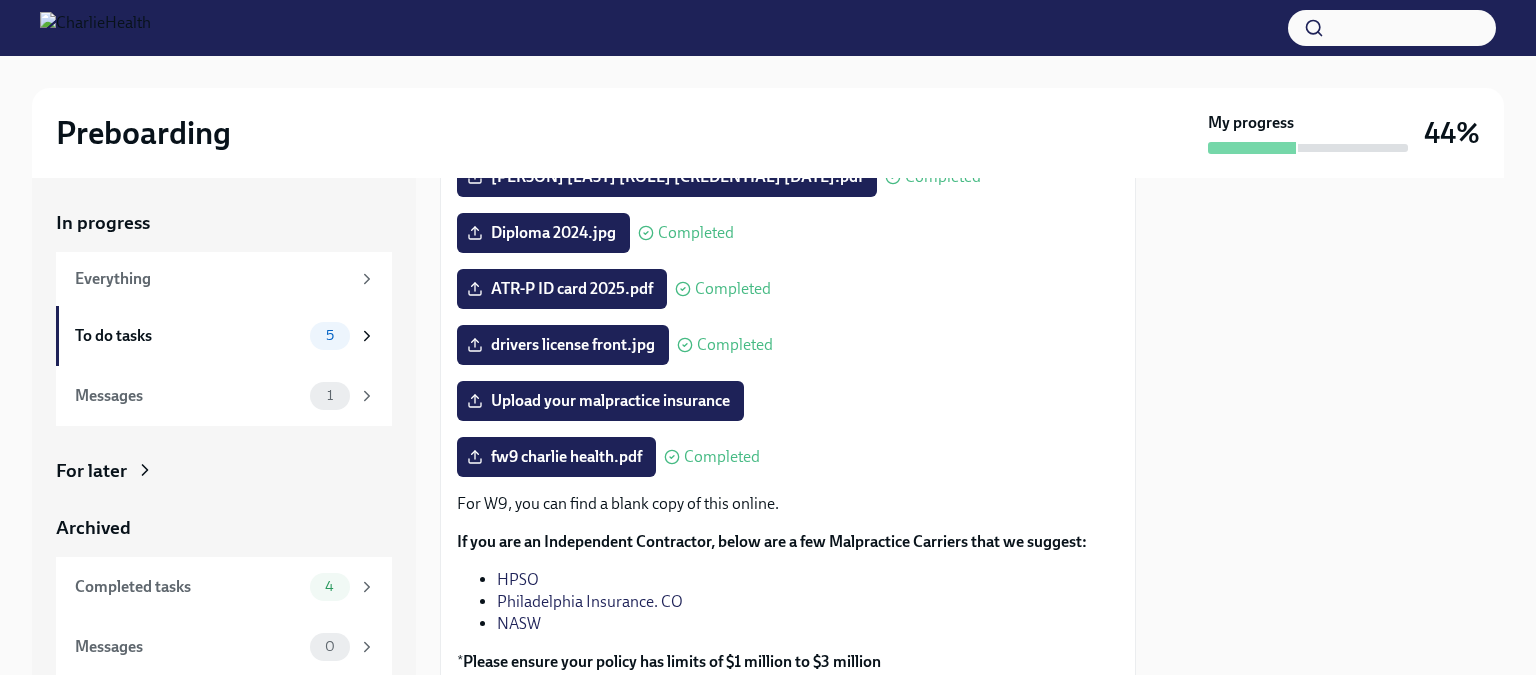 scroll, scrollTop: 491, scrollLeft: 0, axis: vertical 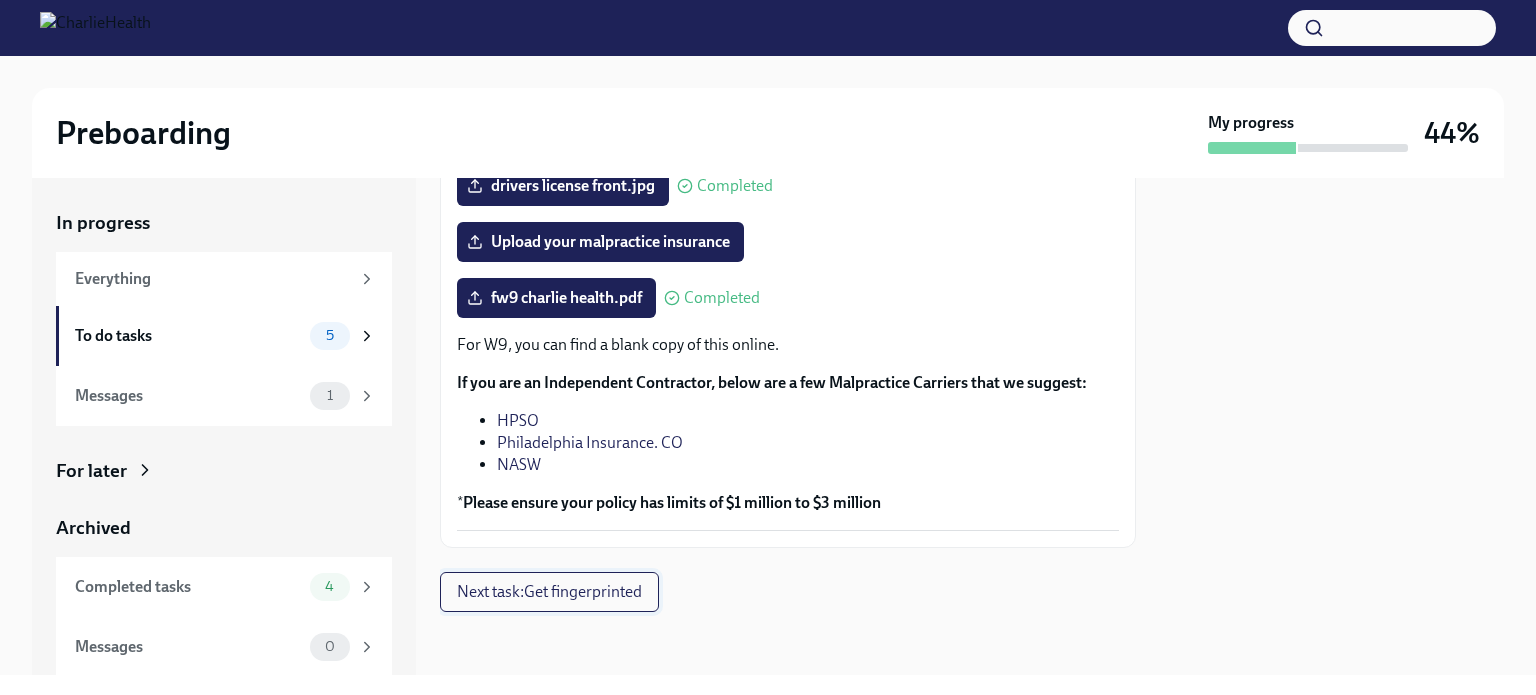 click on "Next task :  Get fingerprinted" at bounding box center [549, 592] 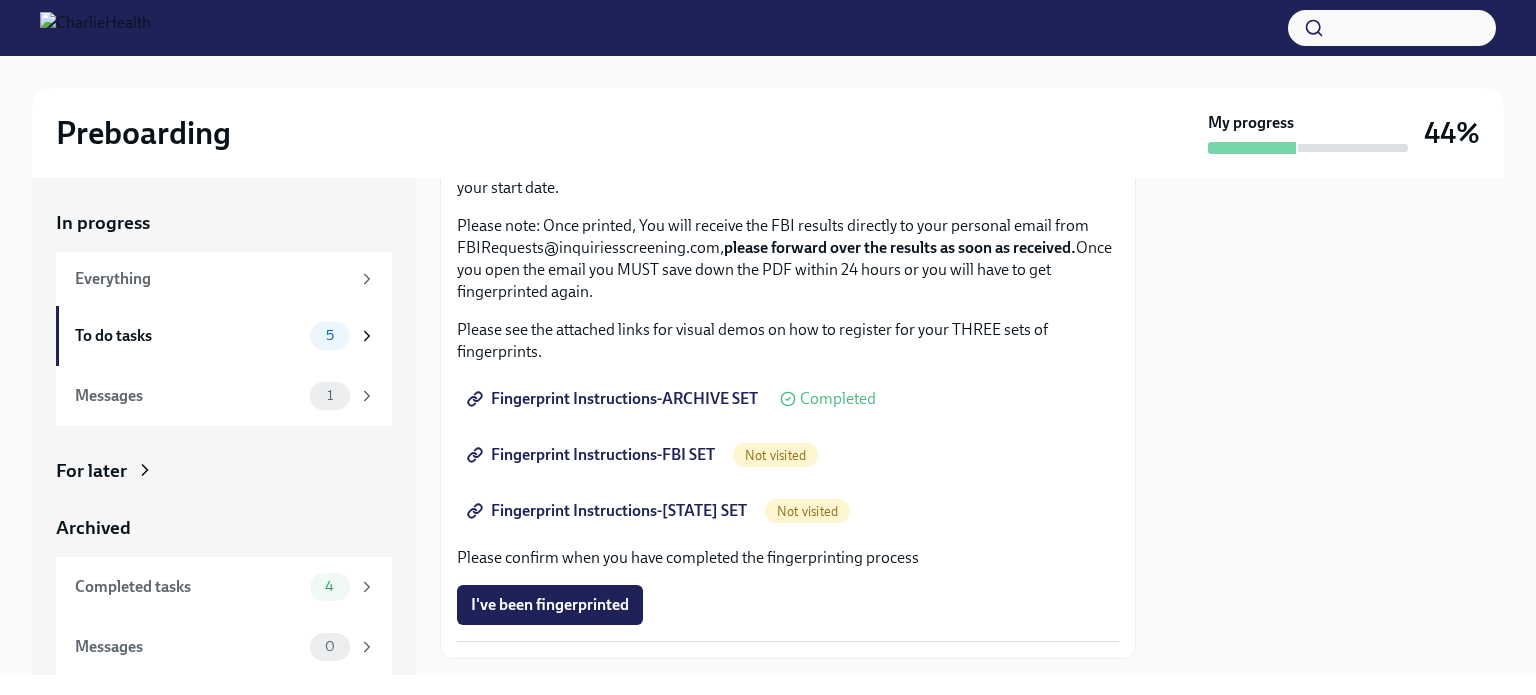 scroll, scrollTop: 212, scrollLeft: 0, axis: vertical 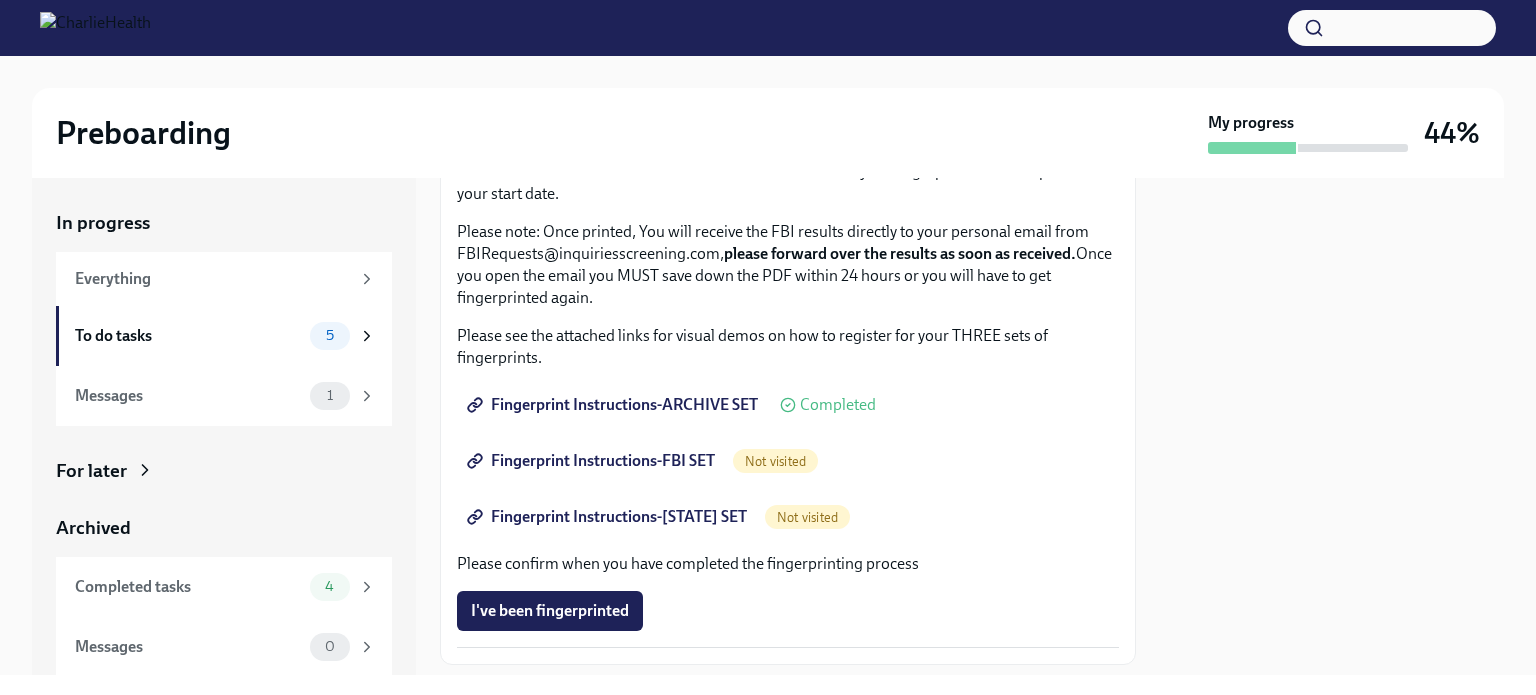 click on "Fingerprint Instructions-ARCHIVE SET" at bounding box center [614, 405] 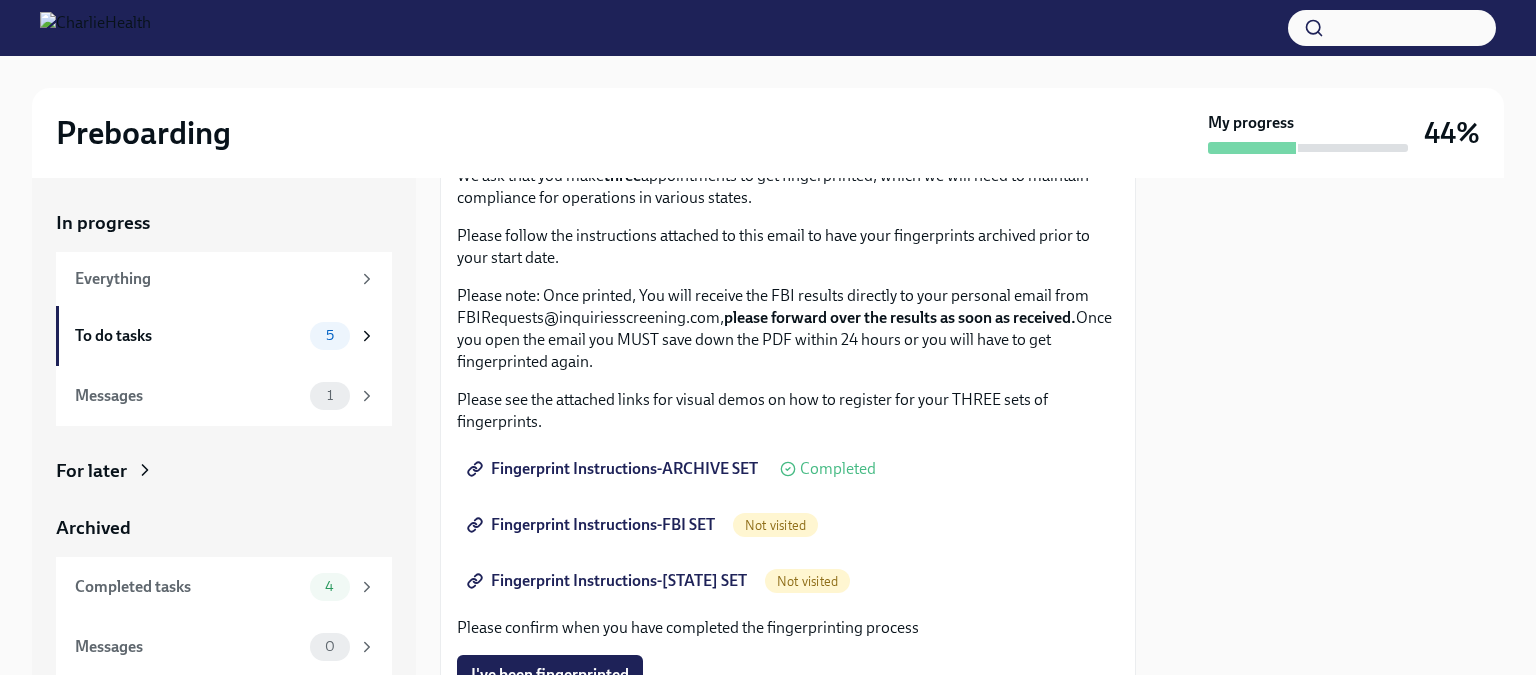 scroll, scrollTop: 148, scrollLeft: 0, axis: vertical 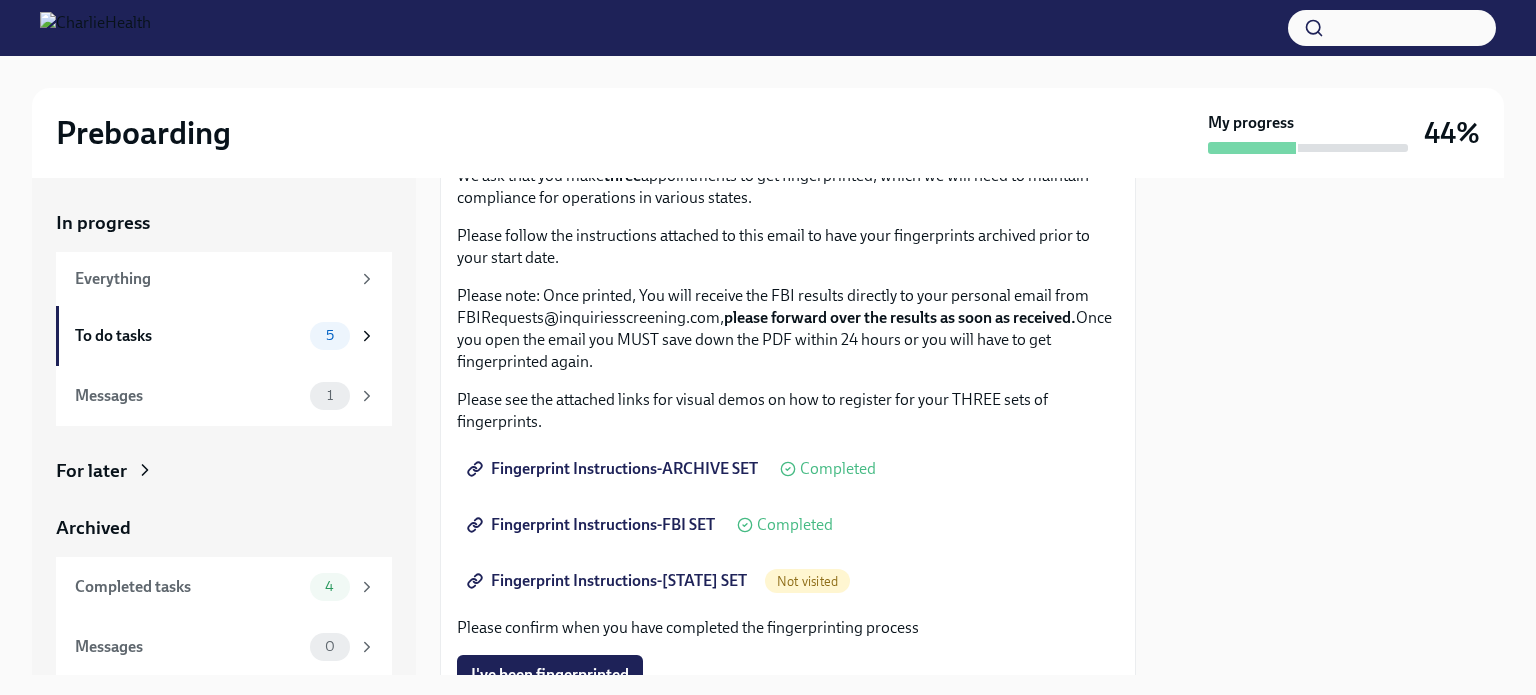 click on "Fingerprint Instructions-[STATE] SET" at bounding box center (609, 581) 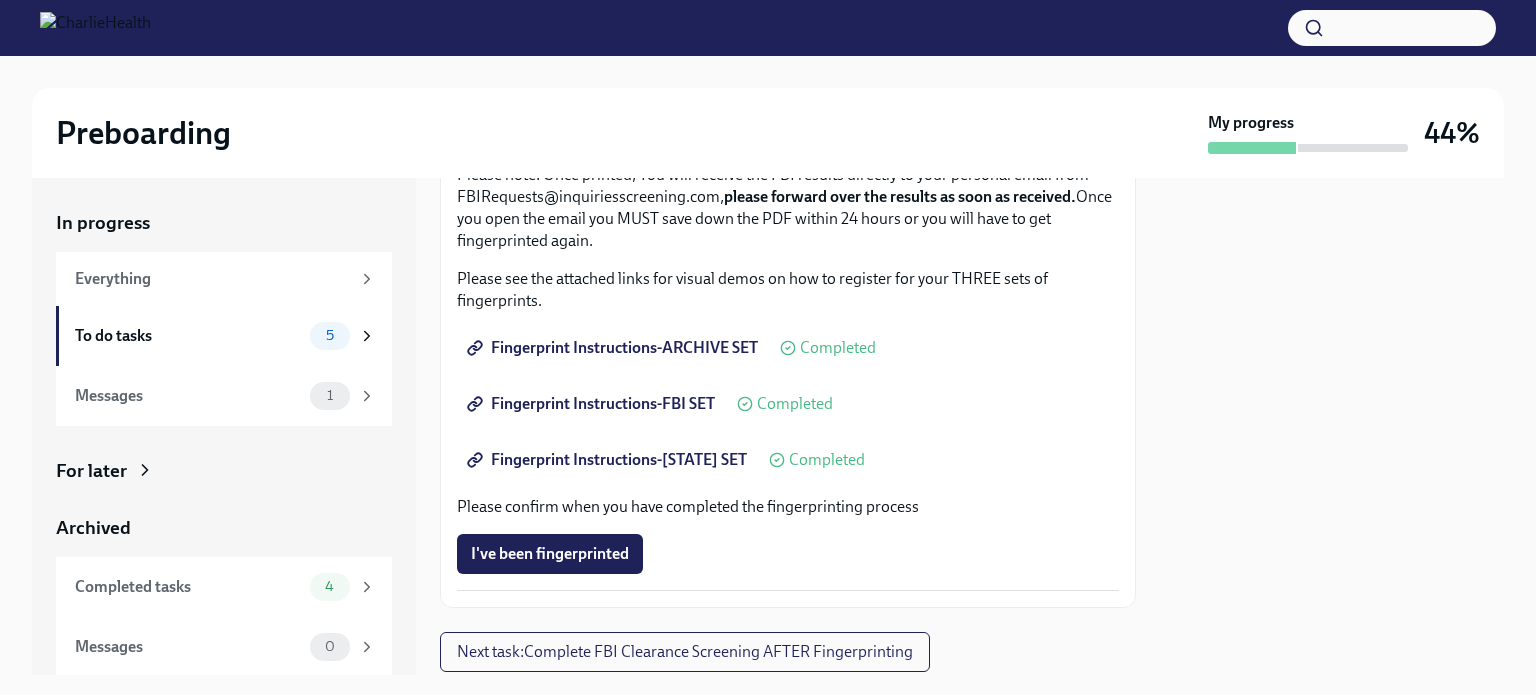 scroll, scrollTop: 328, scrollLeft: 0, axis: vertical 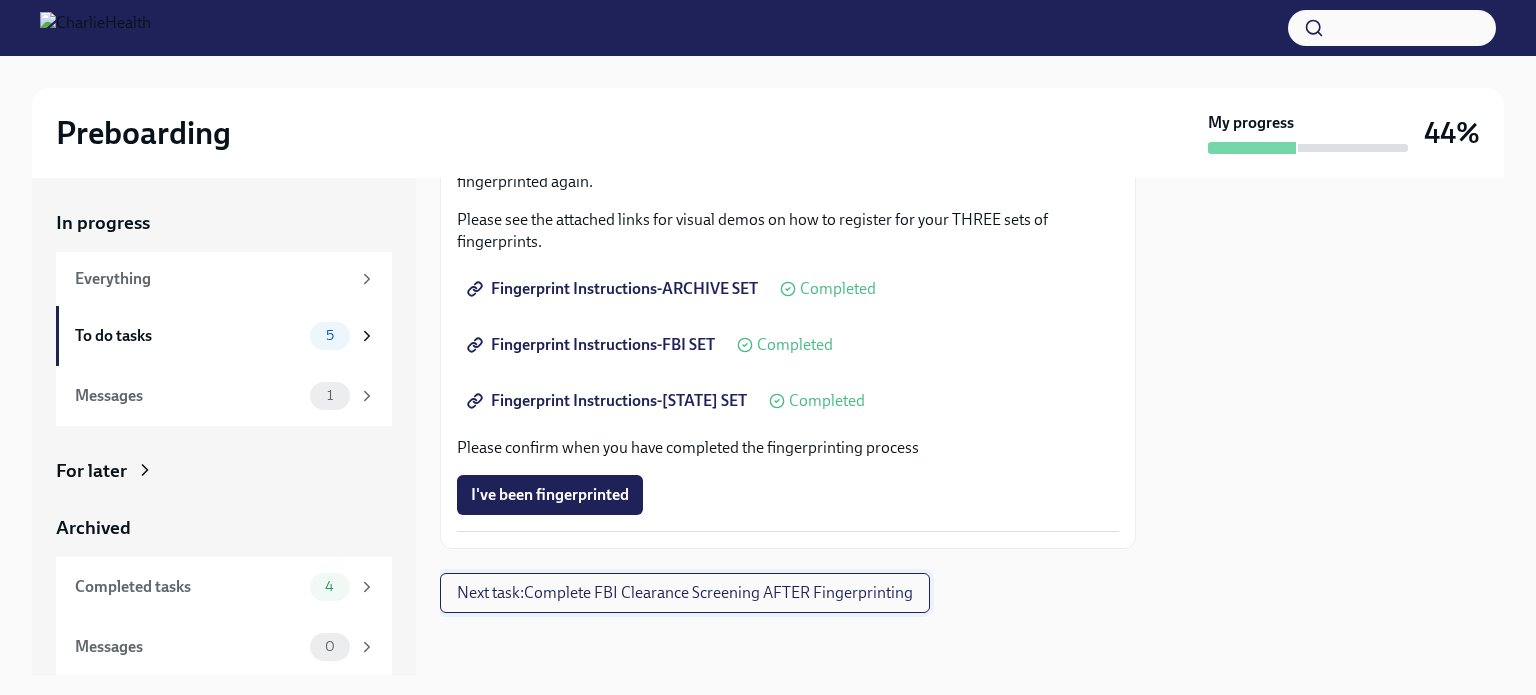 click on "Next task :  Complete FBI Clearance Screening AFTER Fingerprinting" at bounding box center (685, 593) 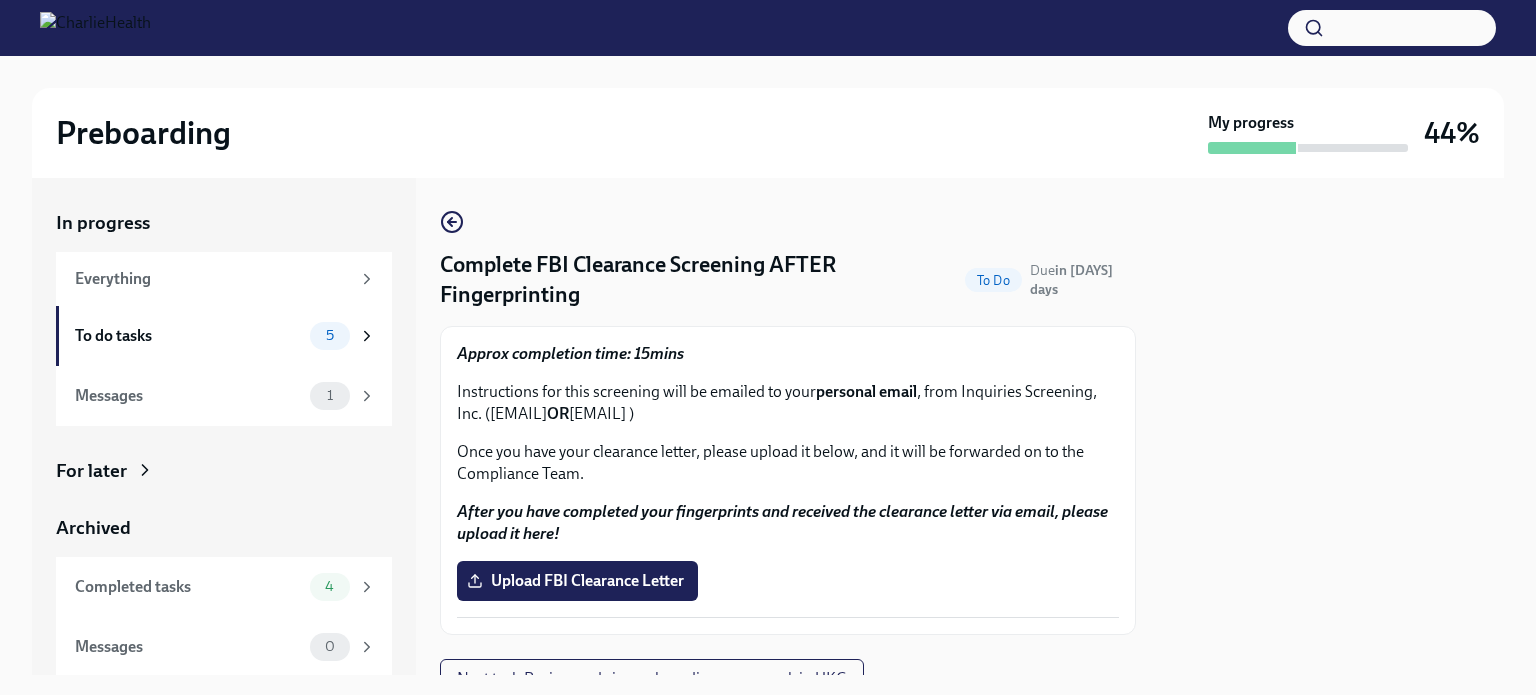 scroll, scrollTop: 87, scrollLeft: 0, axis: vertical 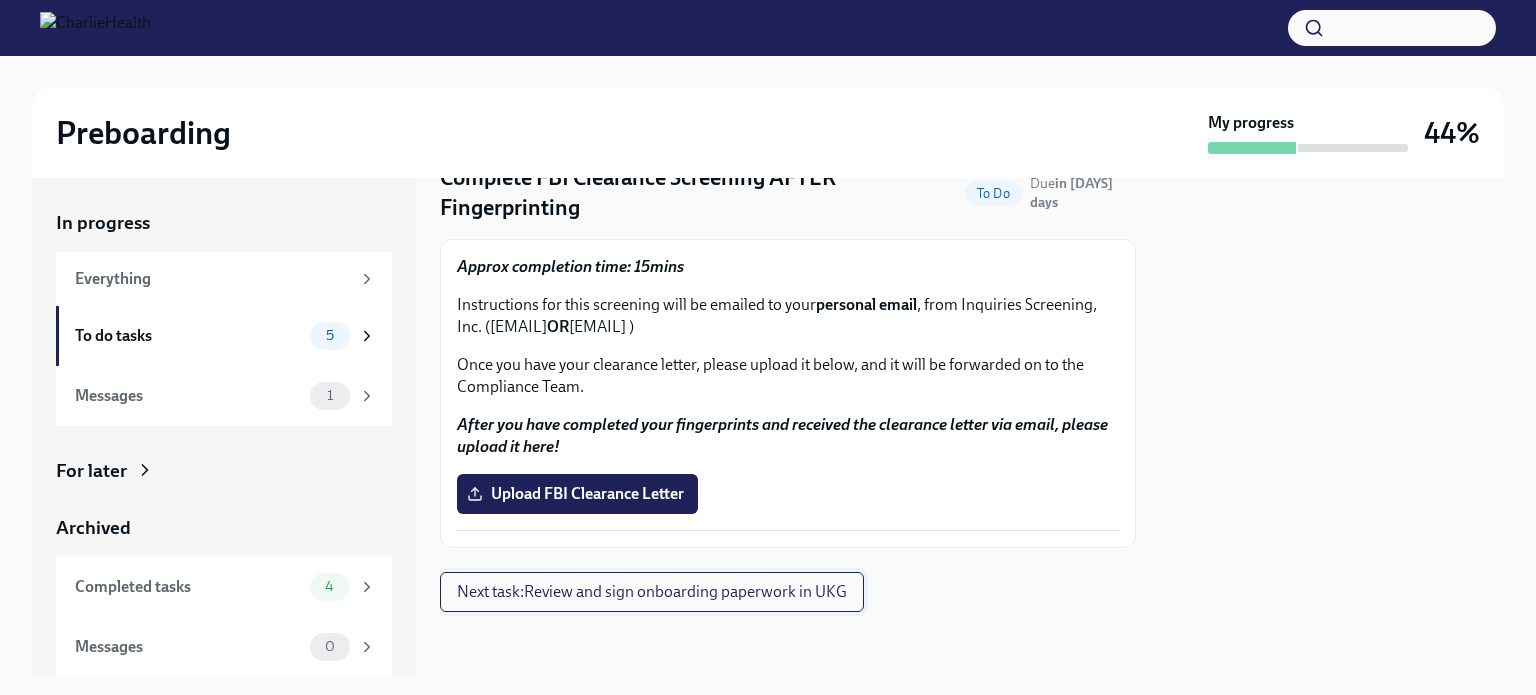 click on "Next task :  Review and sign onboarding paperwork in UKG" at bounding box center [652, 592] 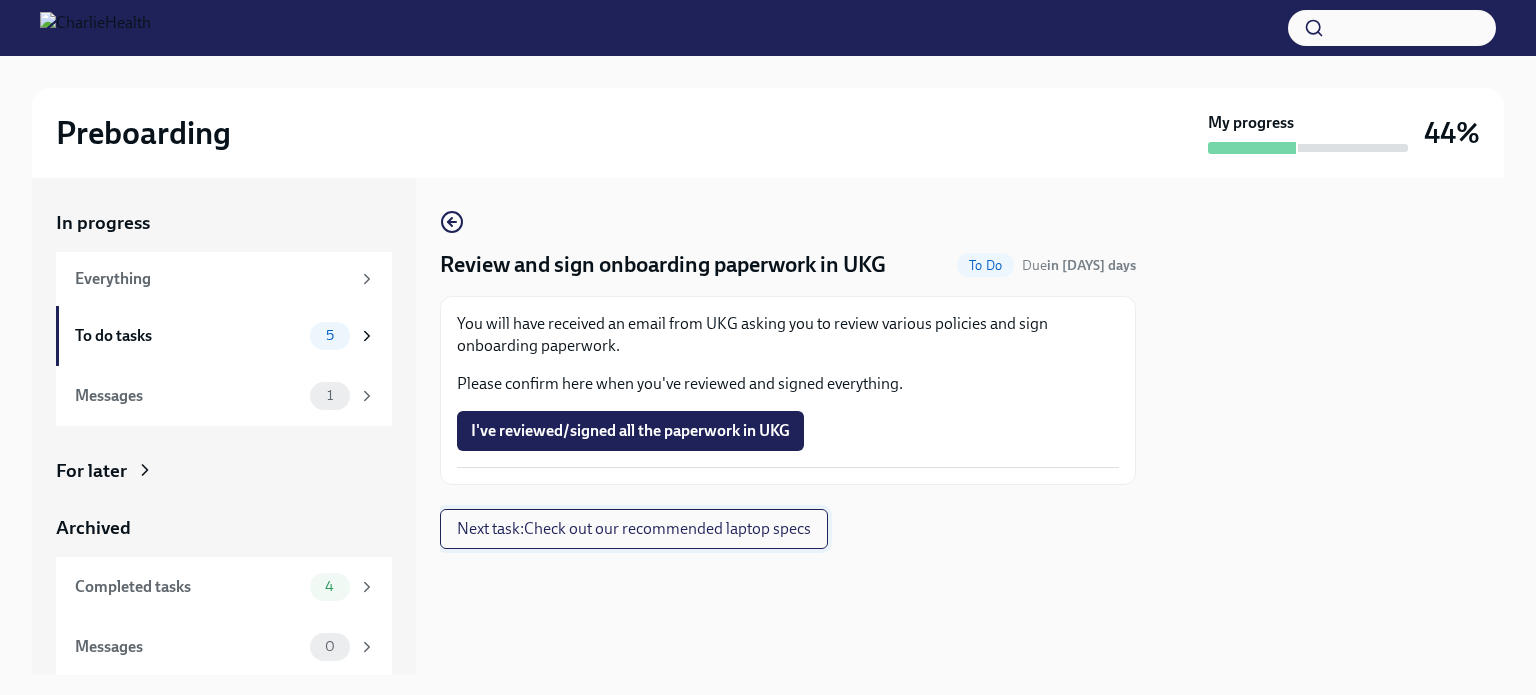 scroll, scrollTop: 0, scrollLeft: 0, axis: both 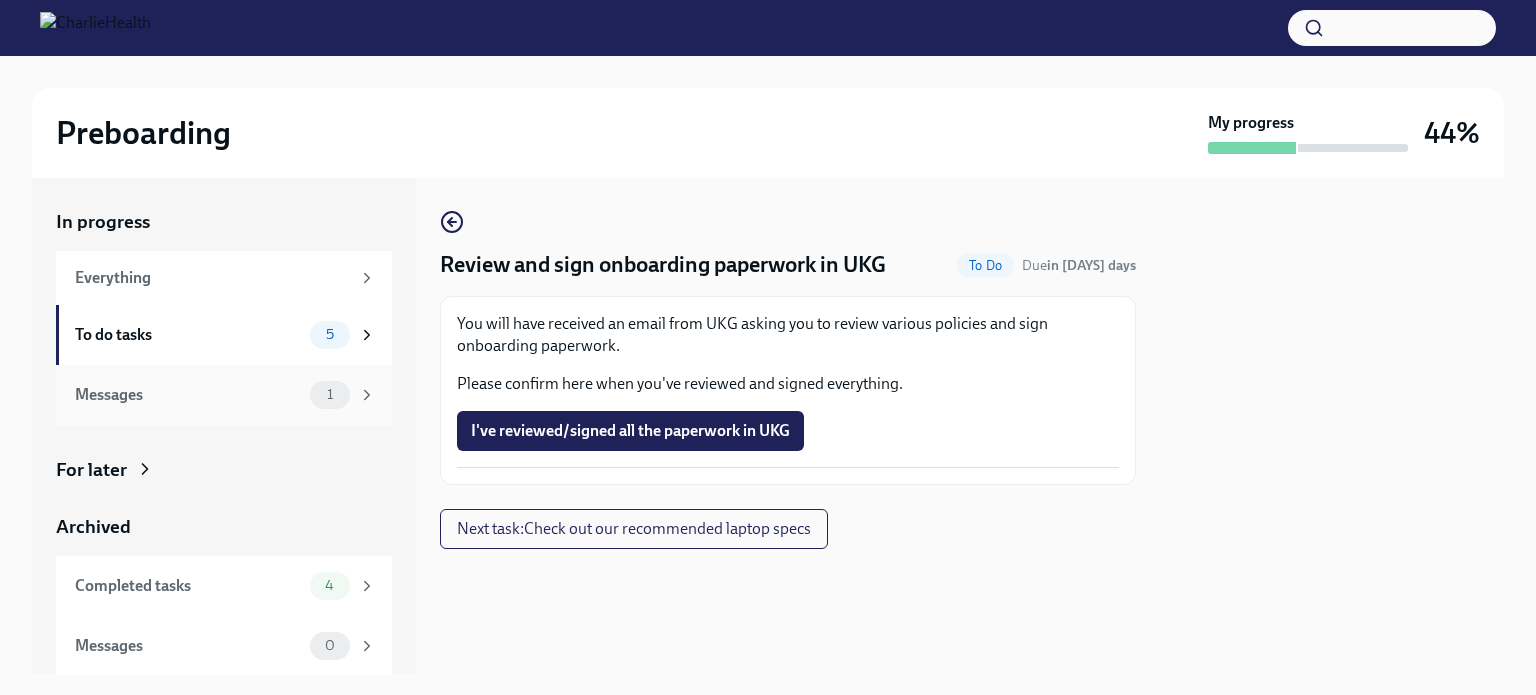 click on "Messages" at bounding box center [188, 395] 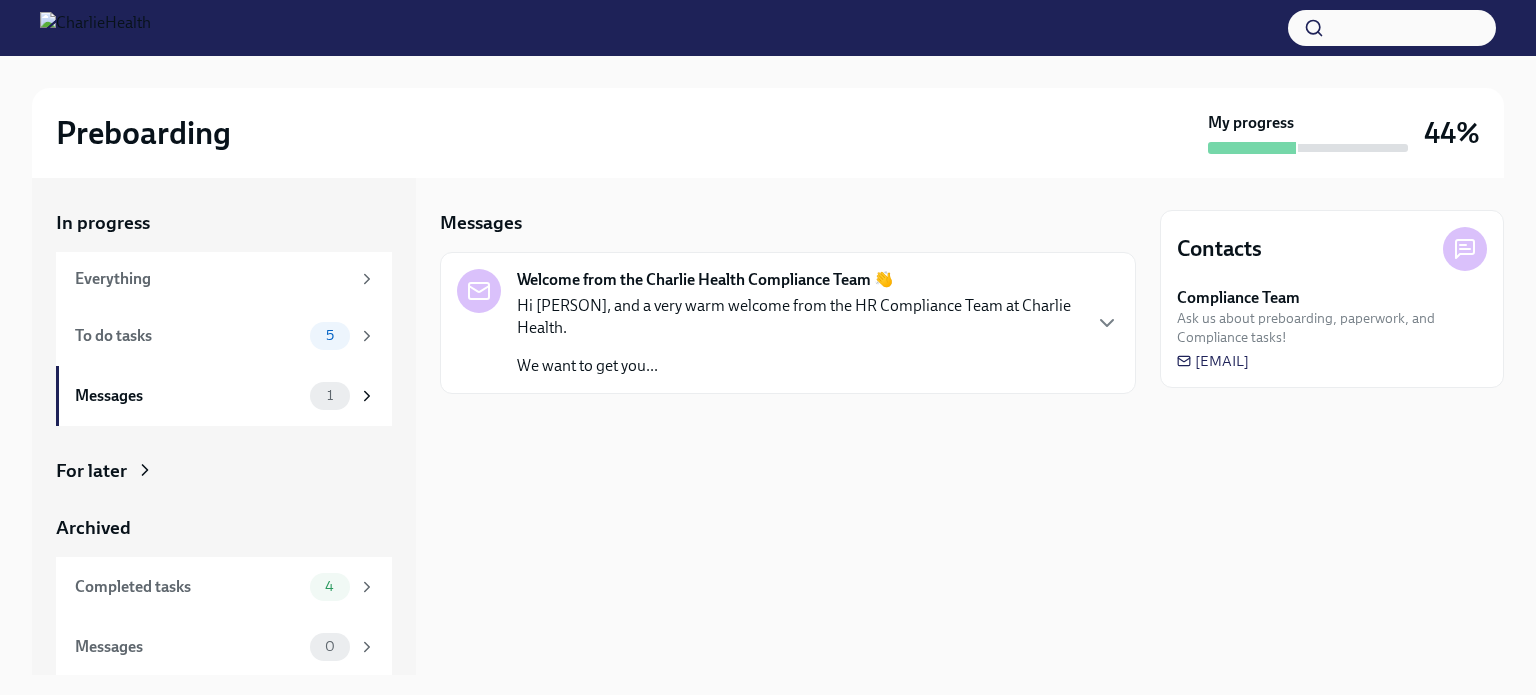click on "Hi [PERSON], and a very warm welcome from the HR Compliance Team at Charlie Health." at bounding box center (798, 317) 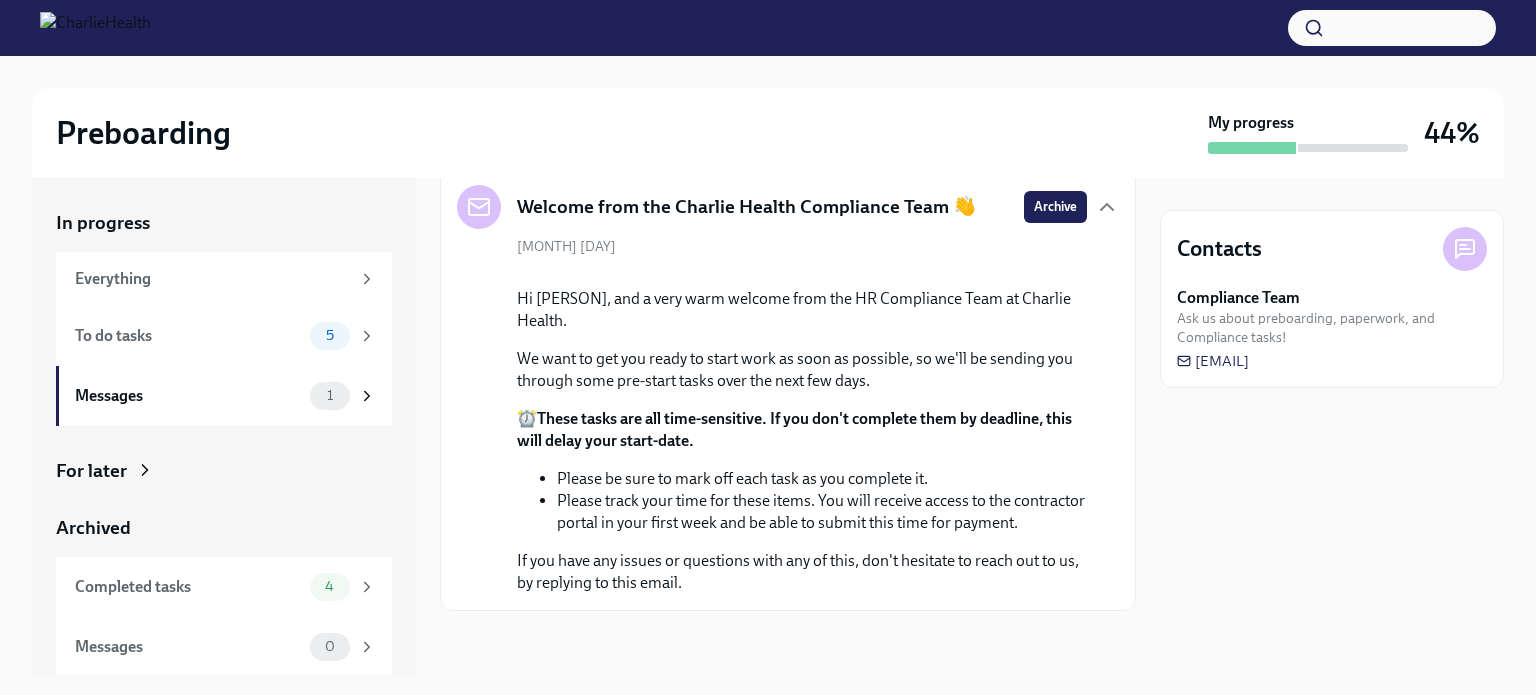 scroll, scrollTop: 264, scrollLeft: 0, axis: vertical 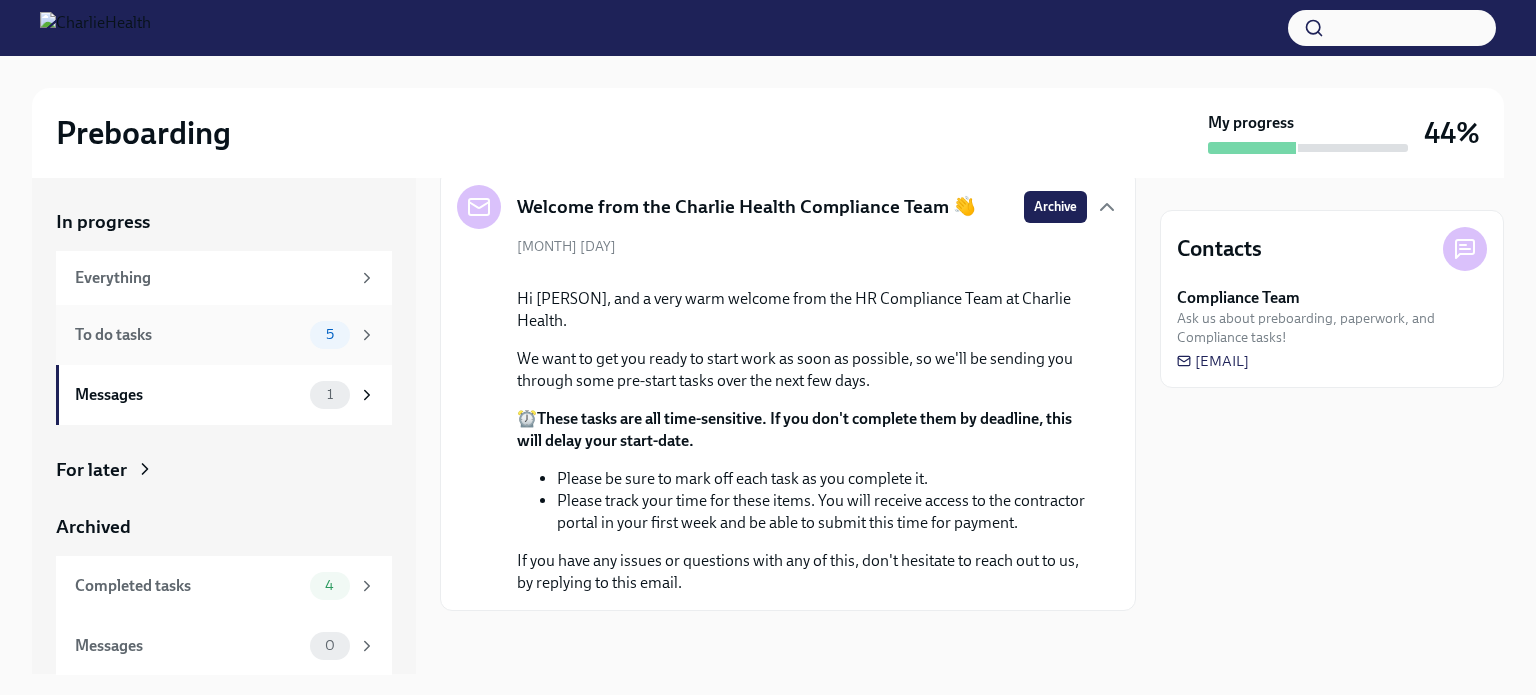 click on "To do tasks" at bounding box center (188, 335) 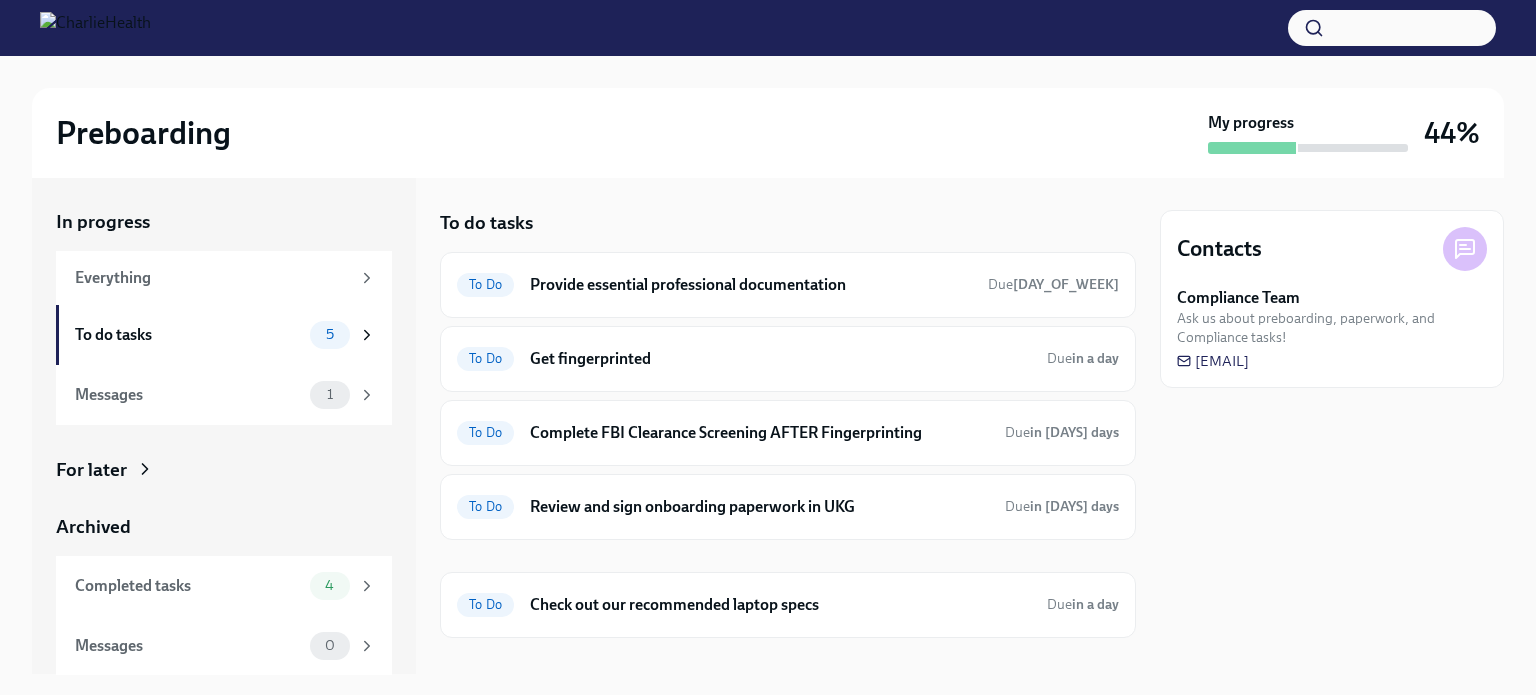 scroll, scrollTop: 24, scrollLeft: 0, axis: vertical 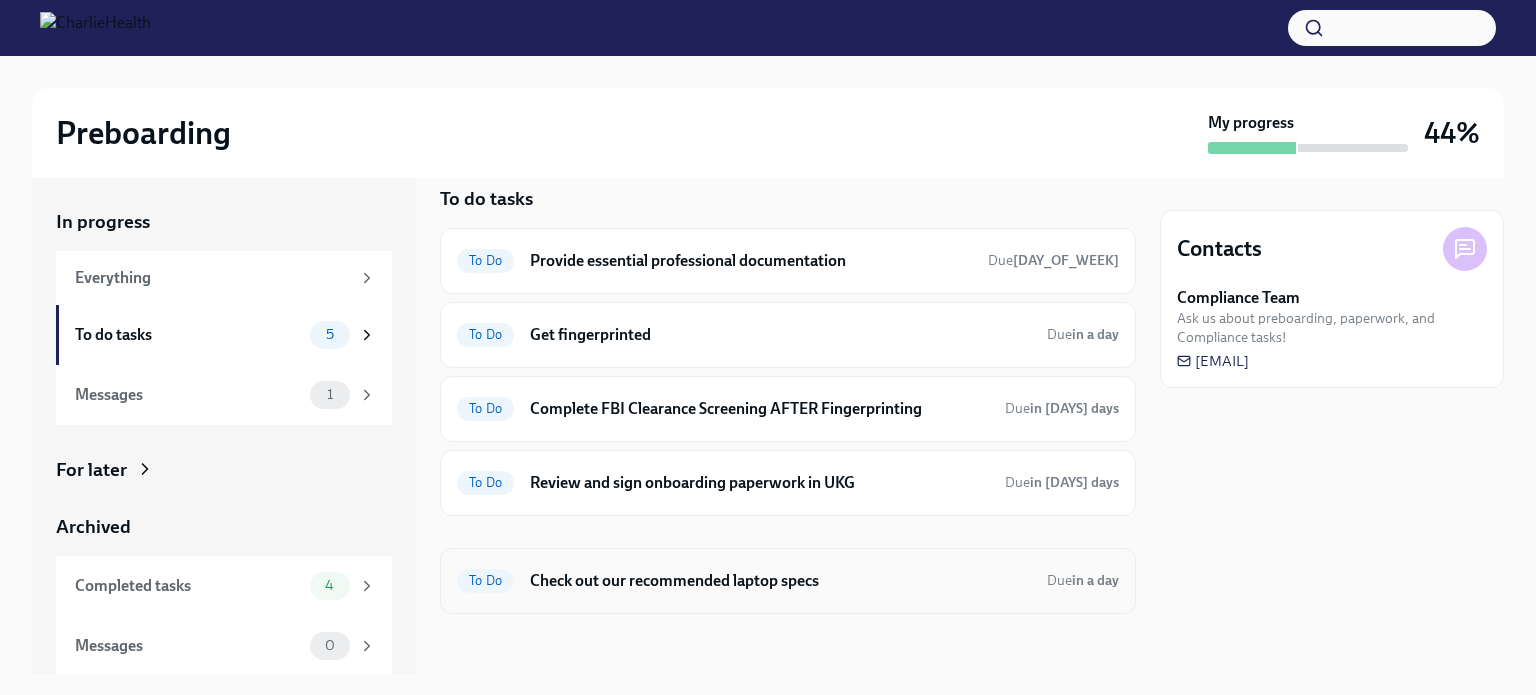 click on "Check out our recommended laptop specs" at bounding box center [780, 581] 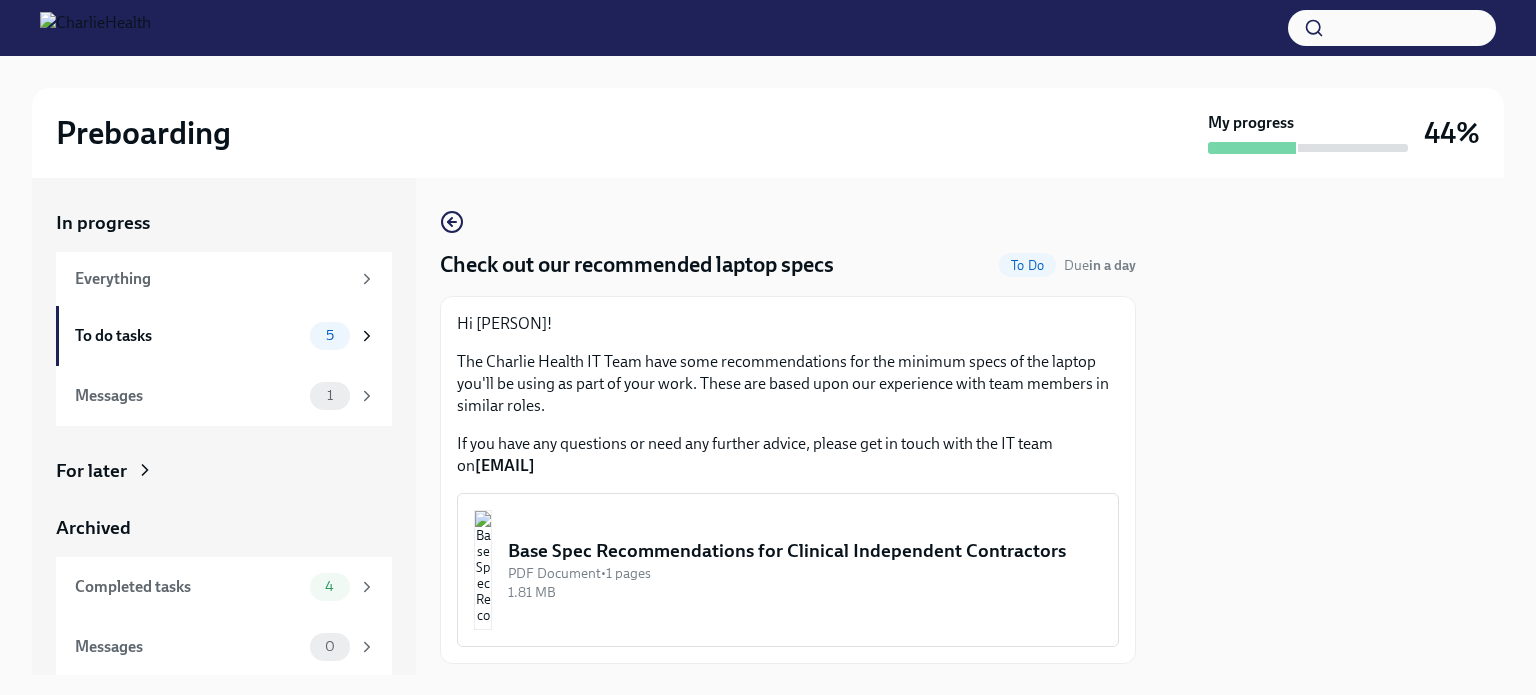 scroll, scrollTop: 52, scrollLeft: 0, axis: vertical 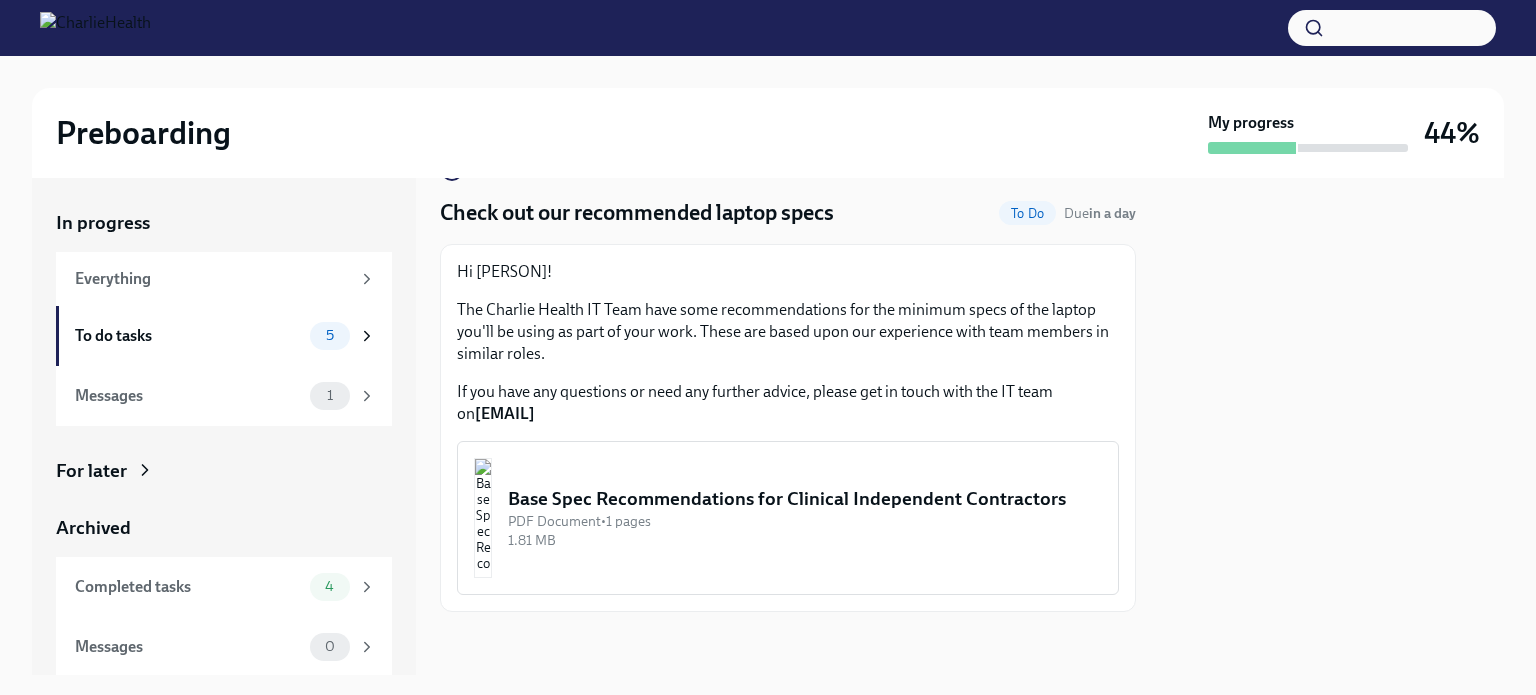 click on "Base Spec Recommendations for Clinical Independent Contractors" at bounding box center (805, 499) 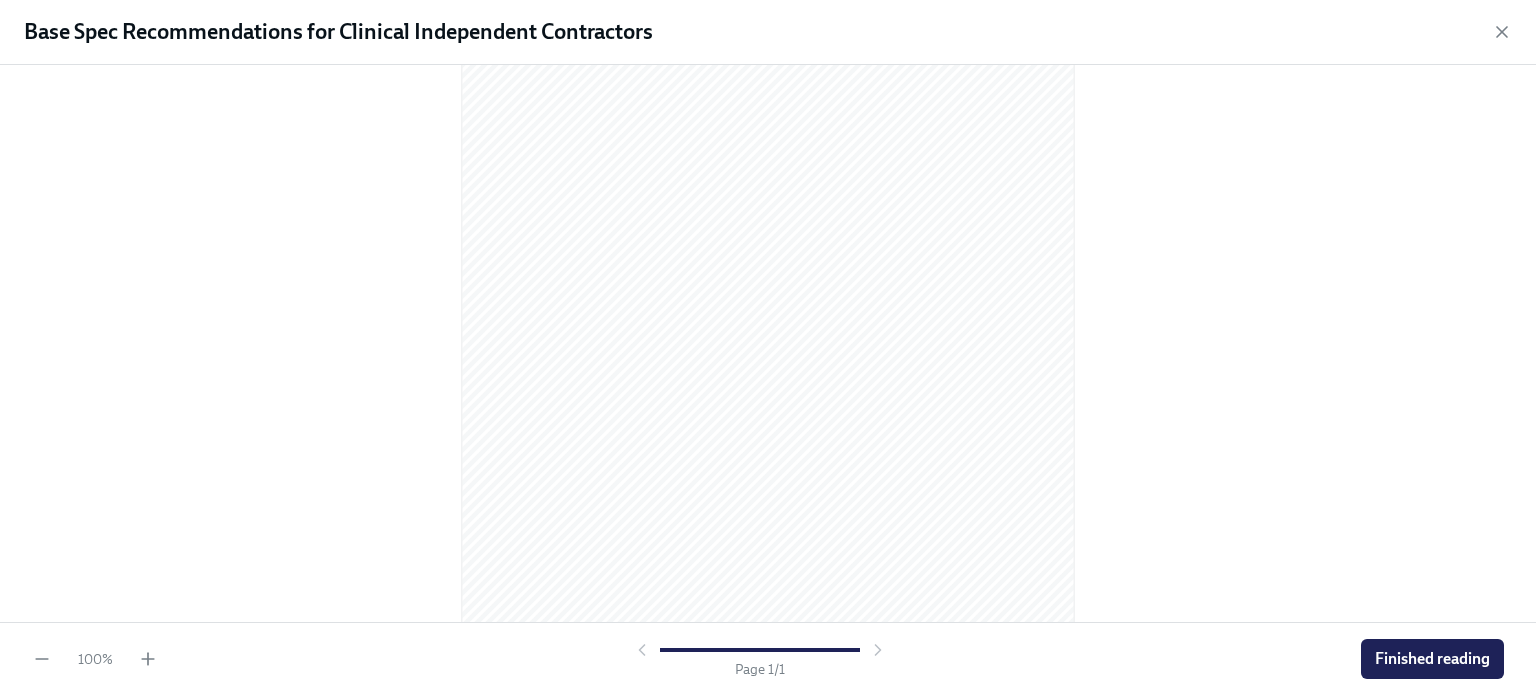 scroll, scrollTop: 268, scrollLeft: 0, axis: vertical 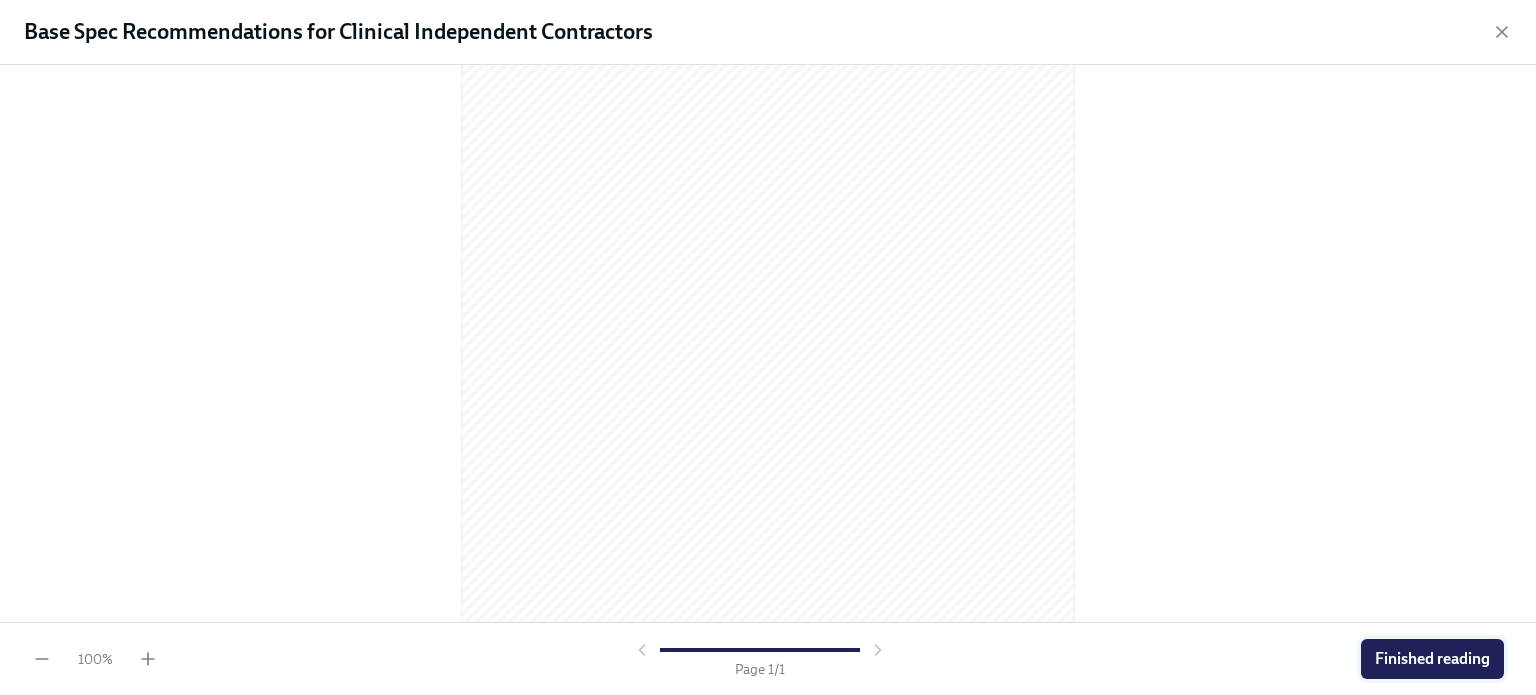click on "Finished reading" at bounding box center (1432, 659) 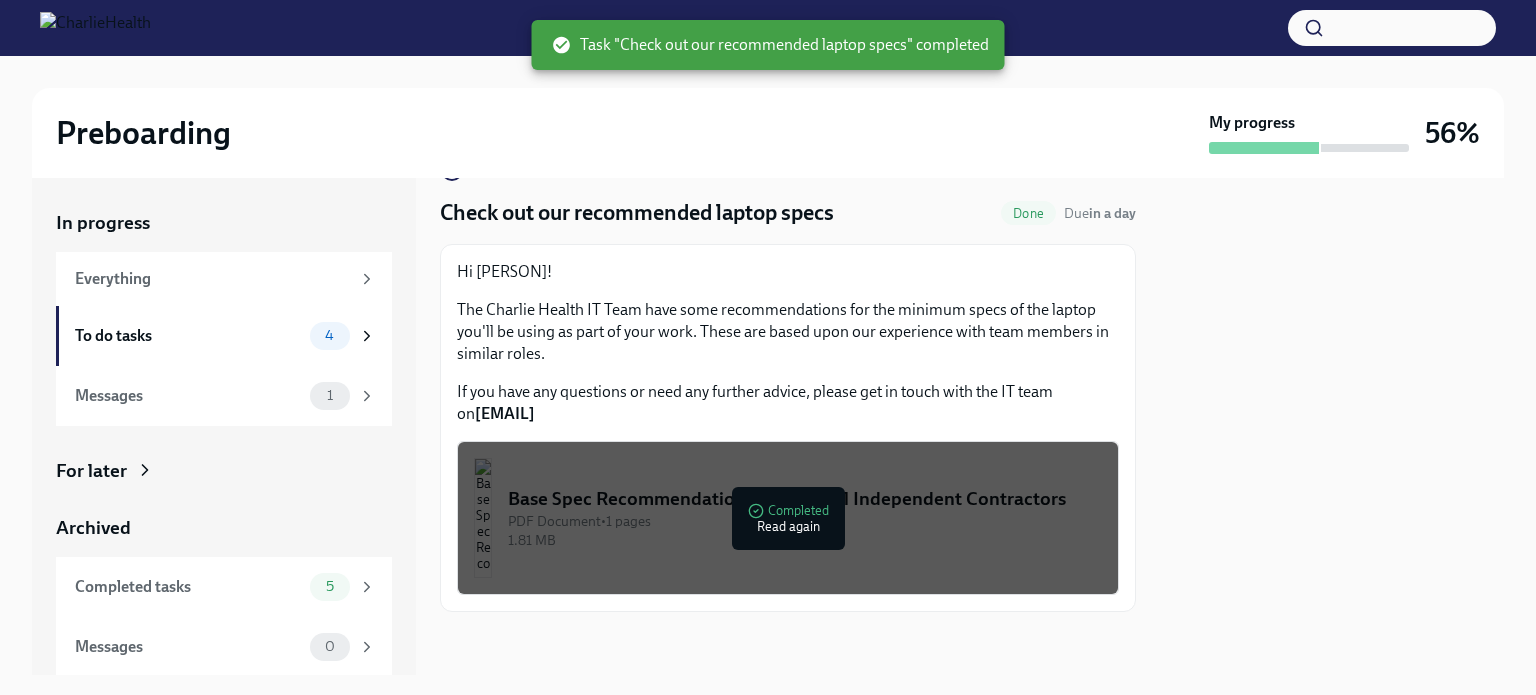 scroll, scrollTop: 0, scrollLeft: 0, axis: both 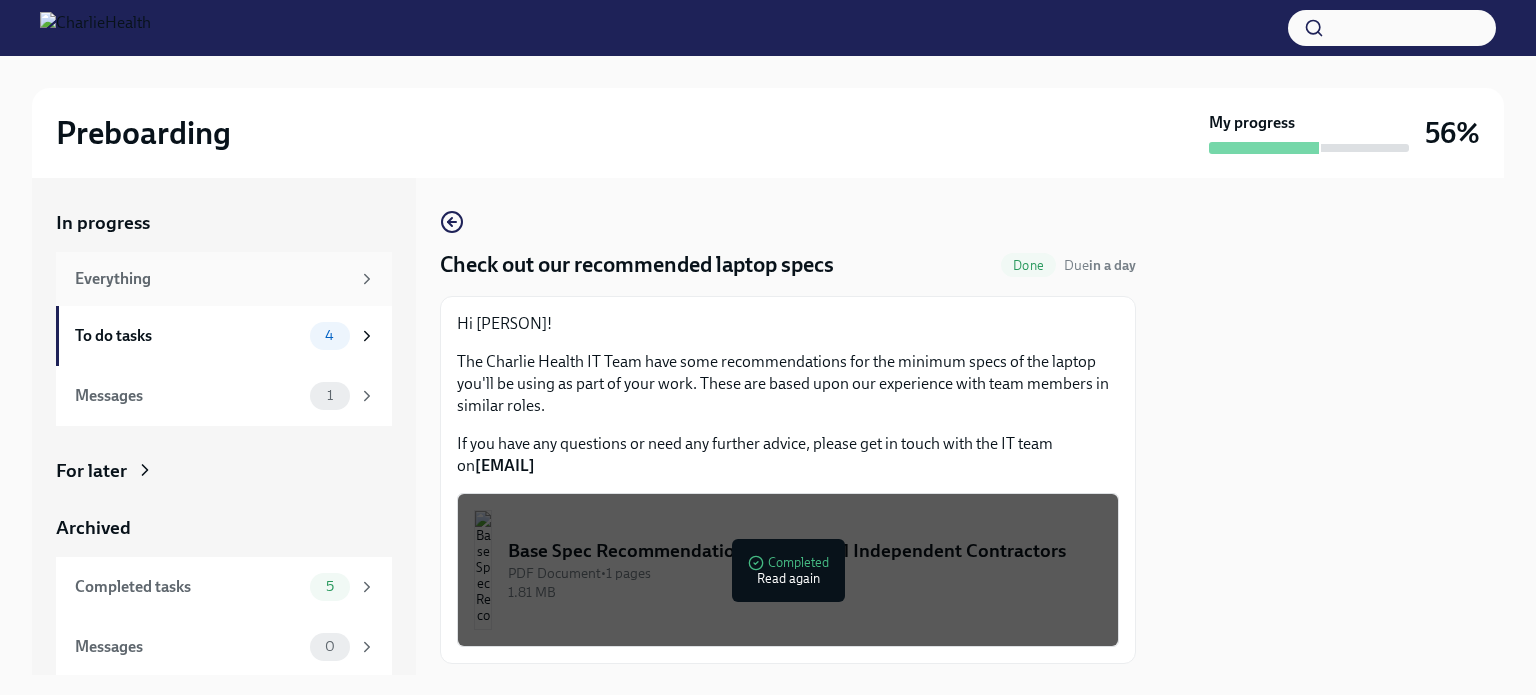 click on "Everything" at bounding box center [212, 279] 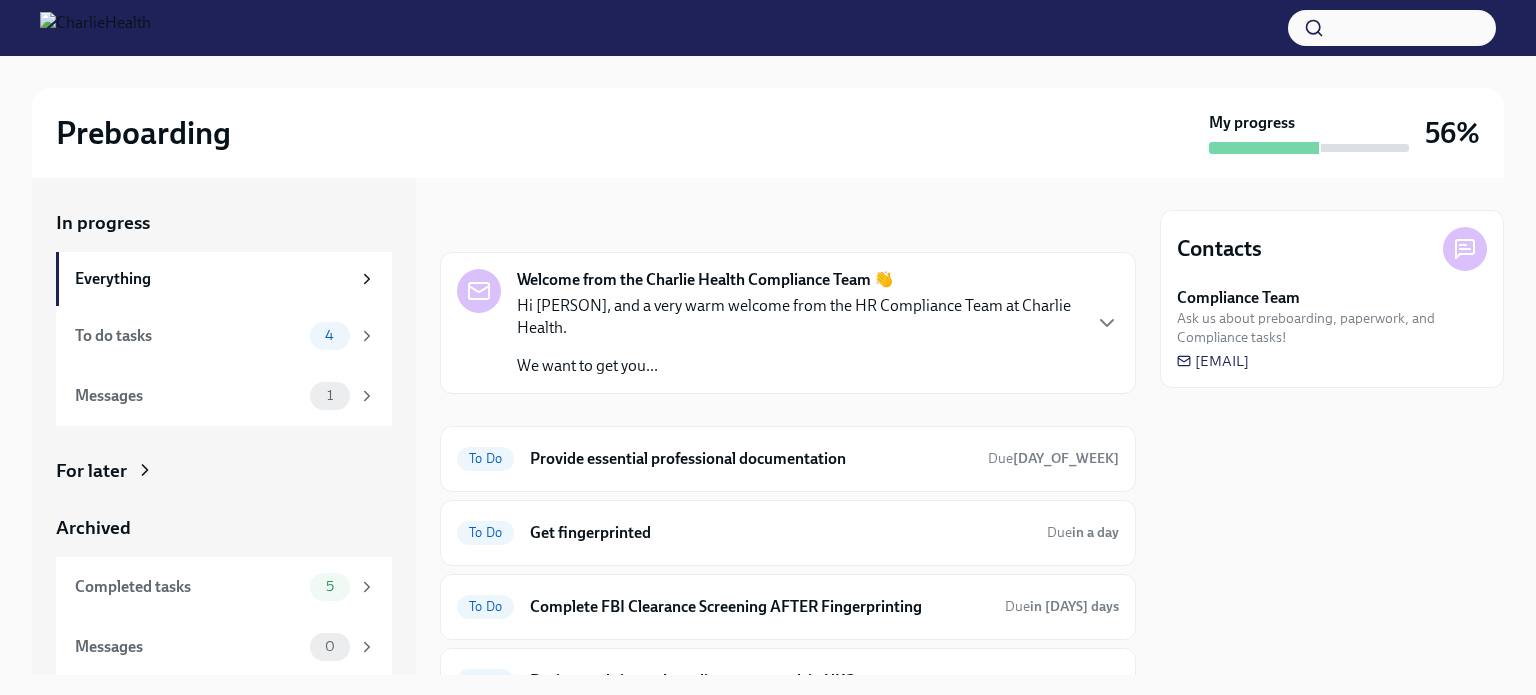 scroll, scrollTop: 100, scrollLeft: 0, axis: vertical 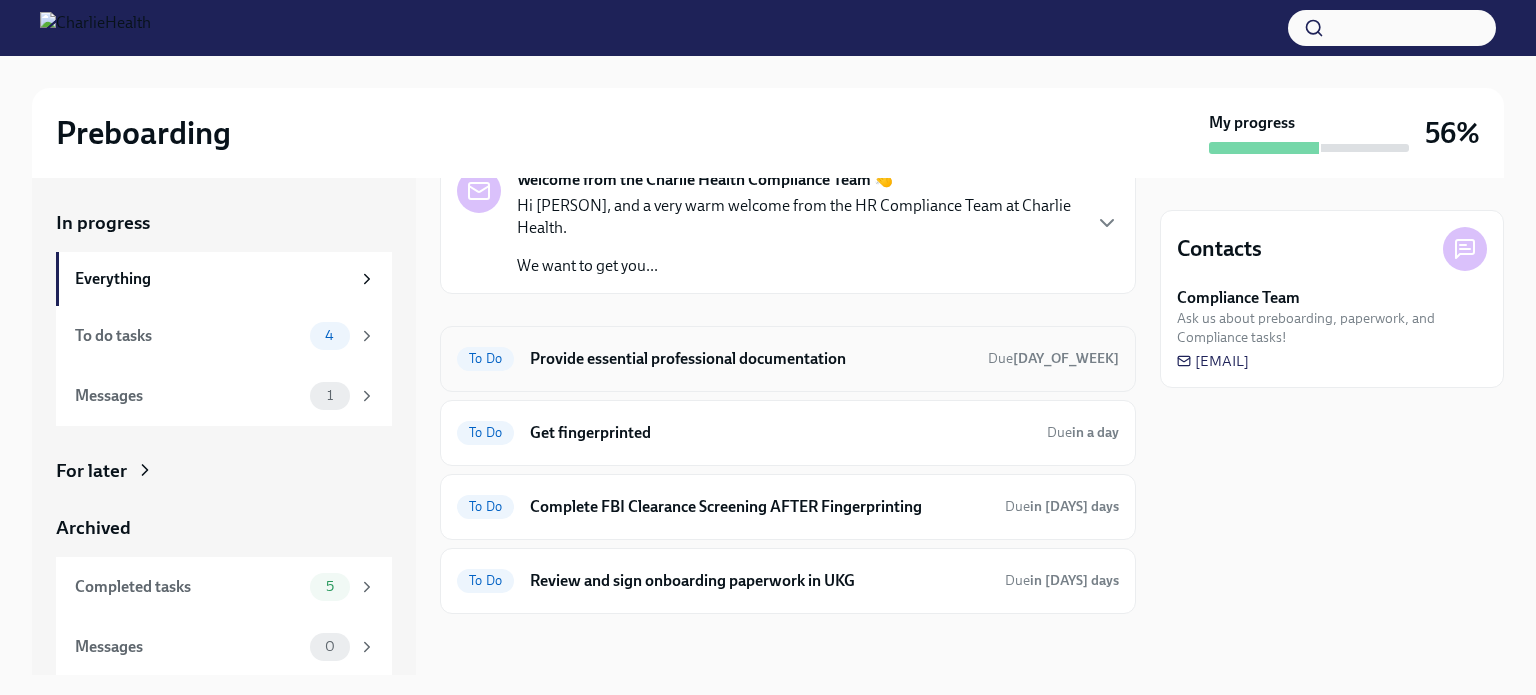 click on "To Do Provide essential professional documentation Due  tomorrow" at bounding box center (788, 359) 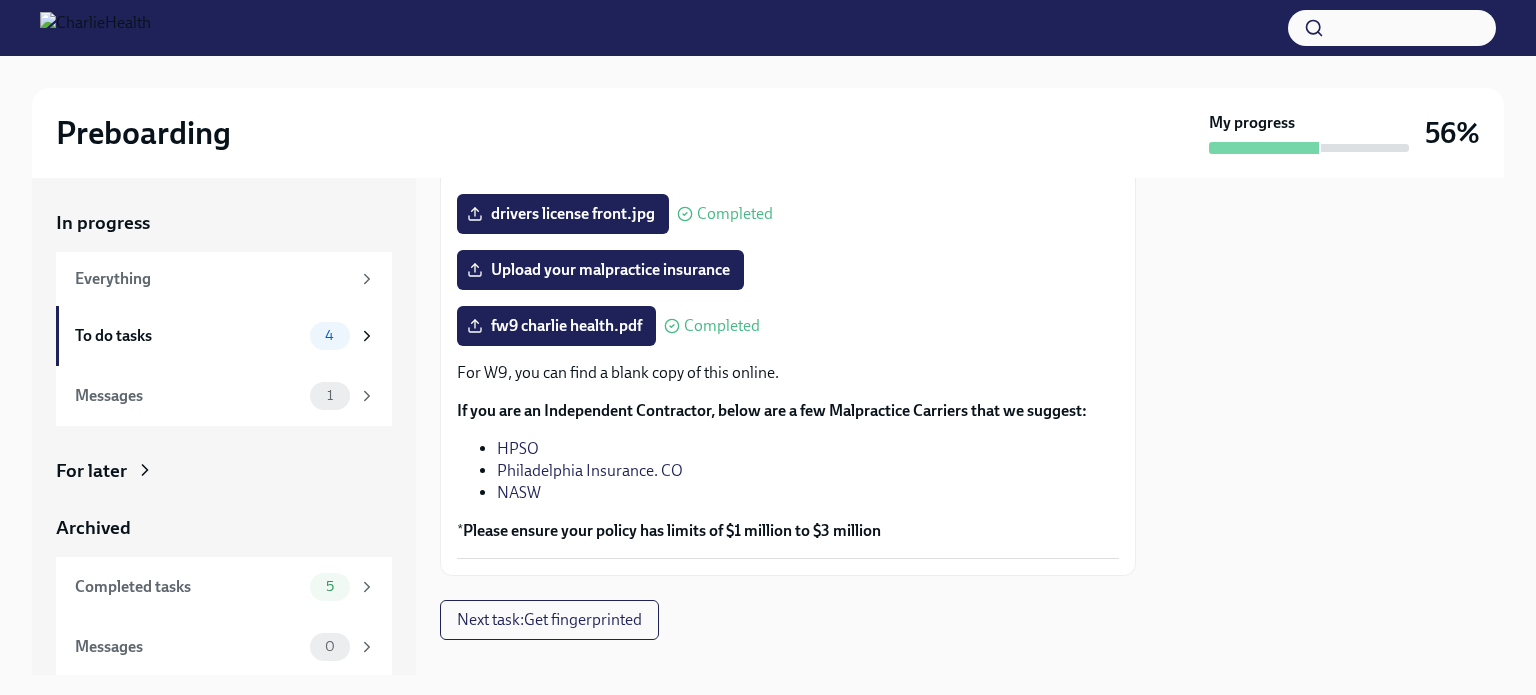 scroll, scrollTop: 491, scrollLeft: 0, axis: vertical 